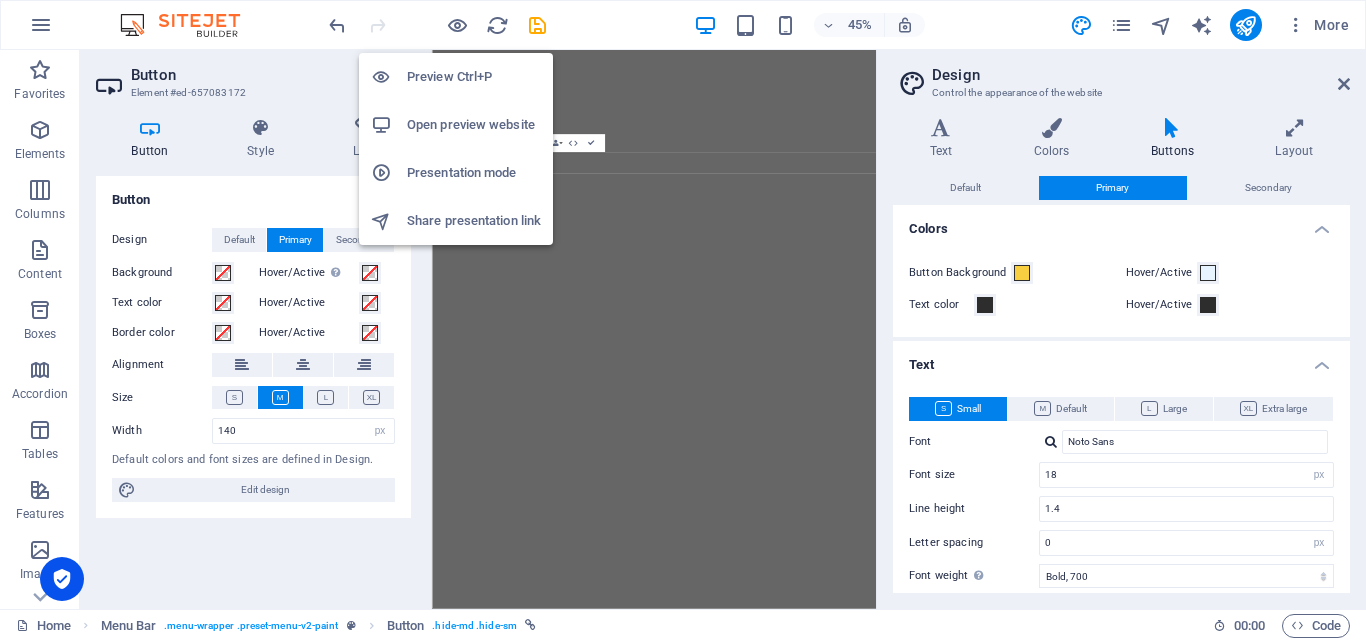 select on "px" 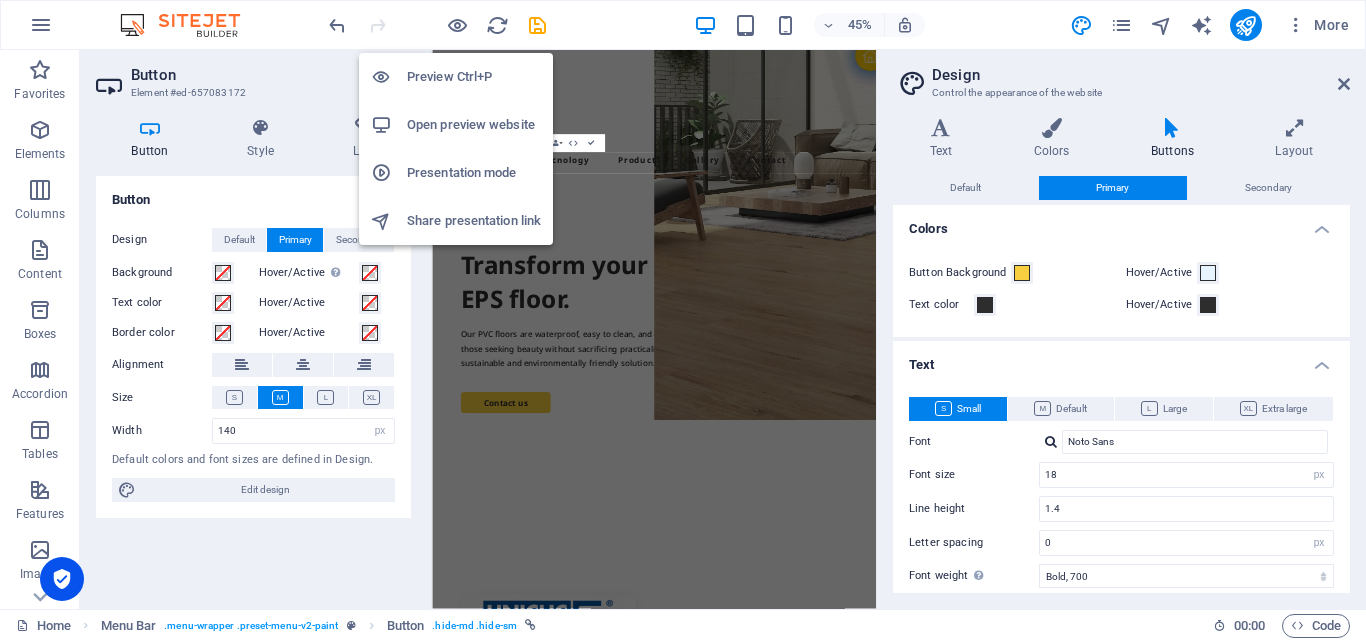 scroll, scrollTop: 0, scrollLeft: 0, axis: both 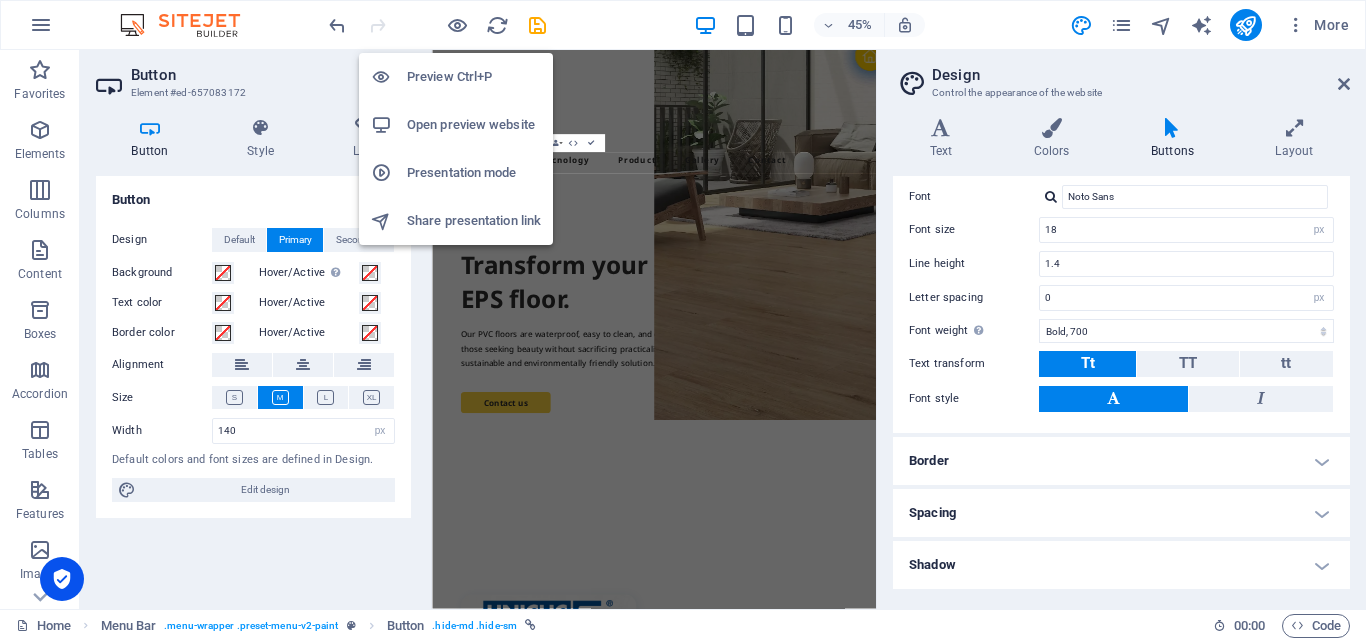 click on "Open preview website" at bounding box center (474, 125) 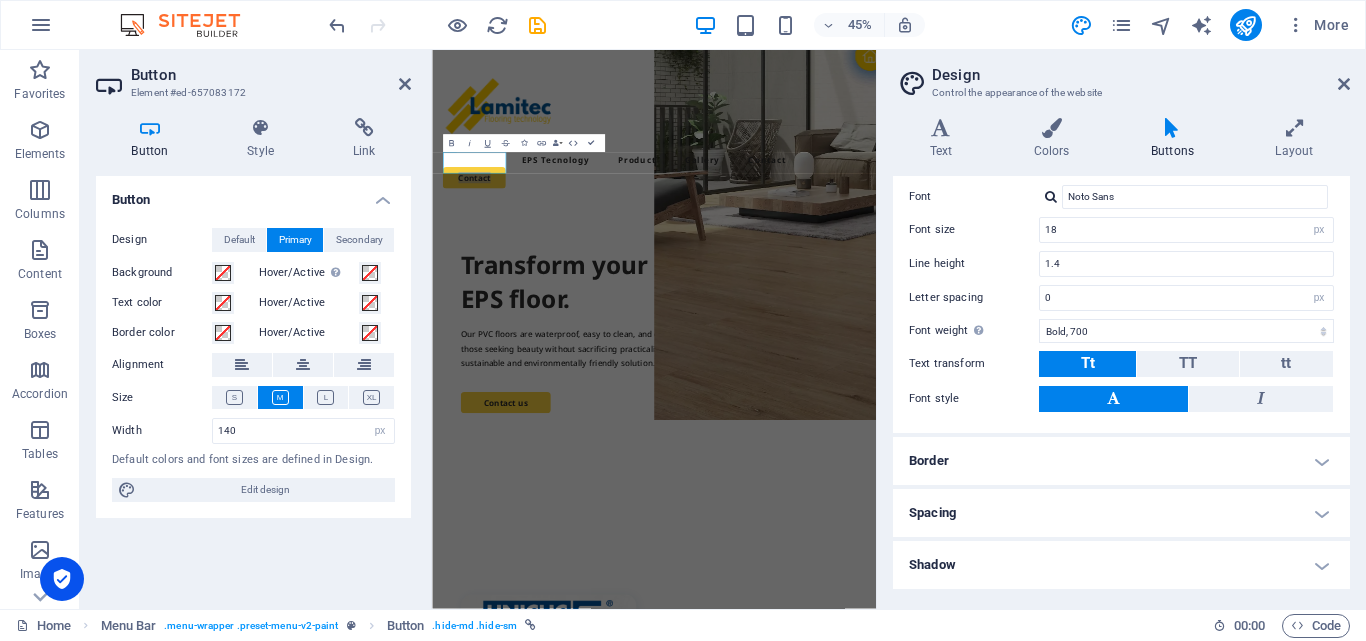 click on "Design" at bounding box center (1141, 75) 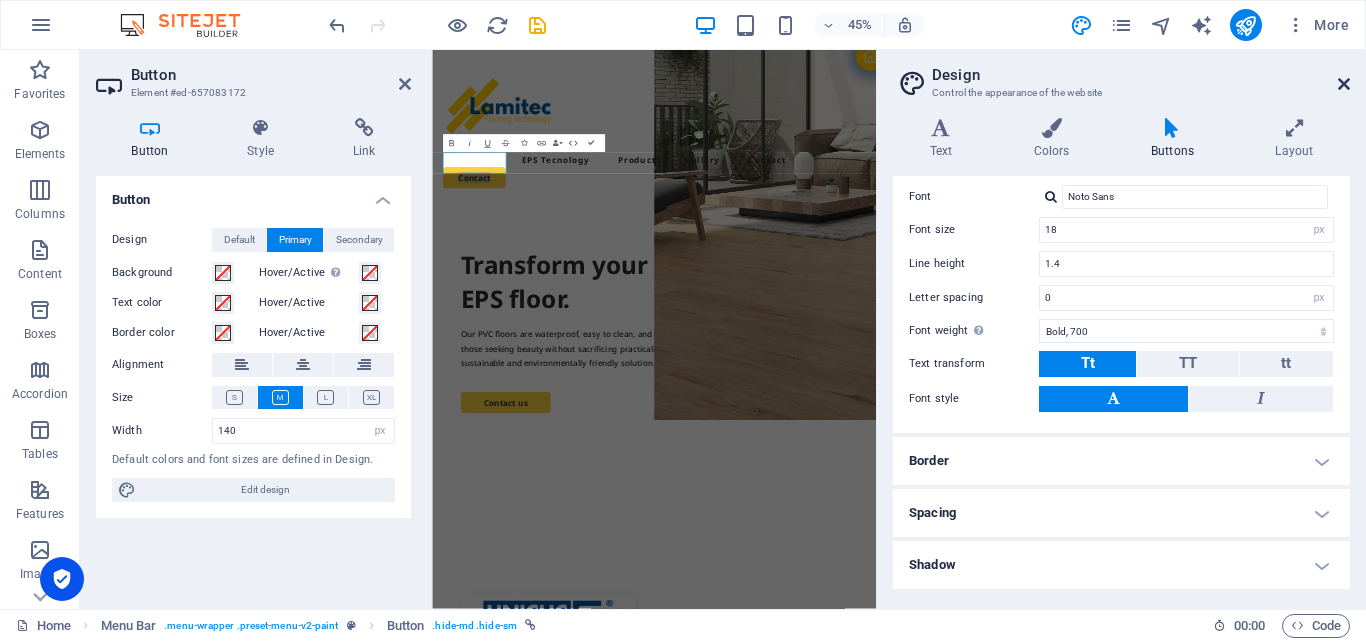 click at bounding box center (1344, 84) 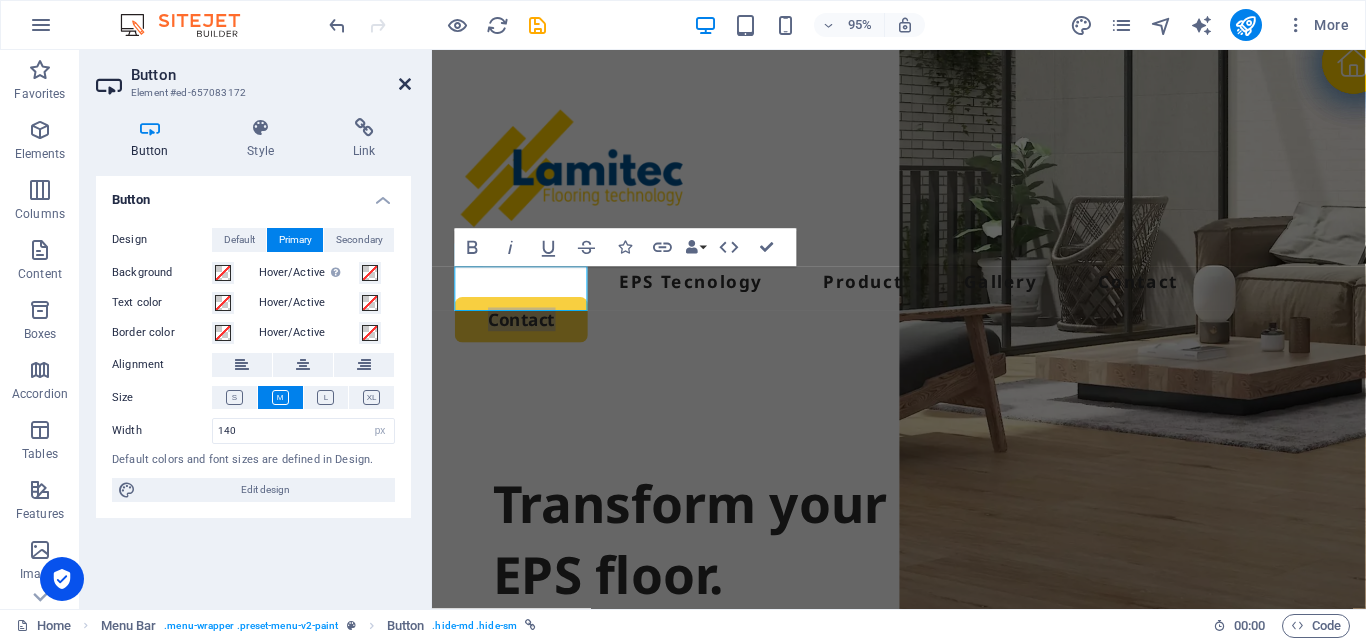 click at bounding box center [405, 84] 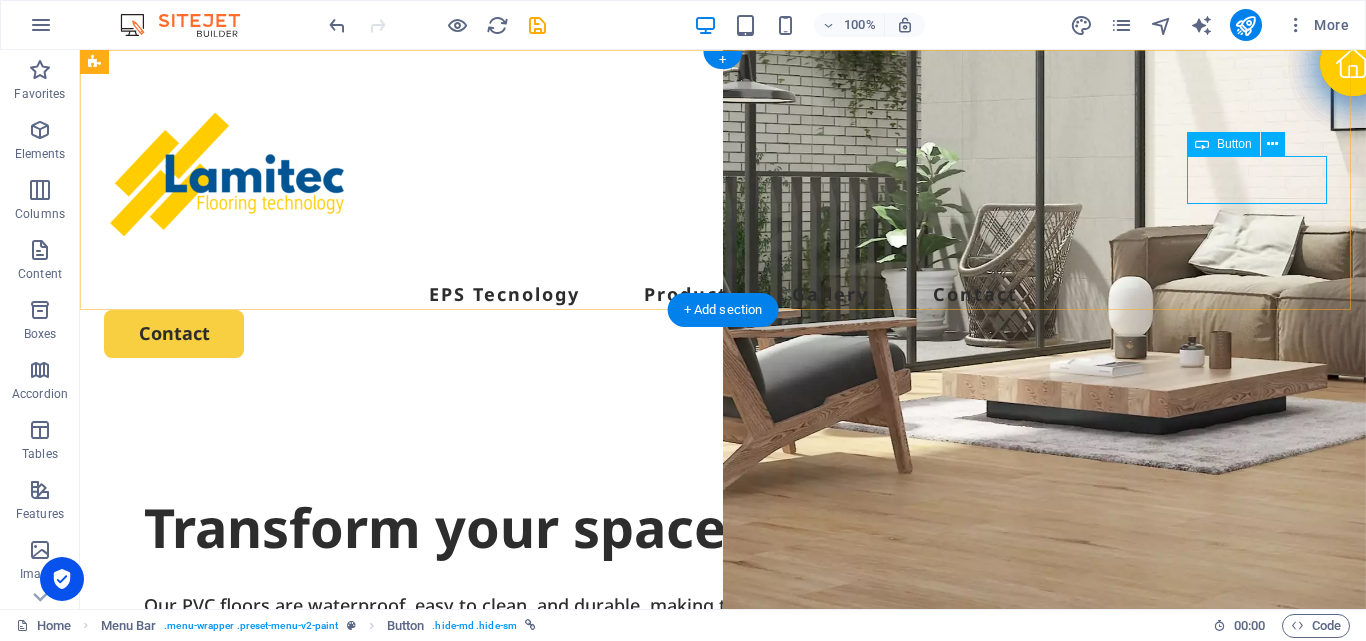 click on "Contact" at bounding box center [723, 333] 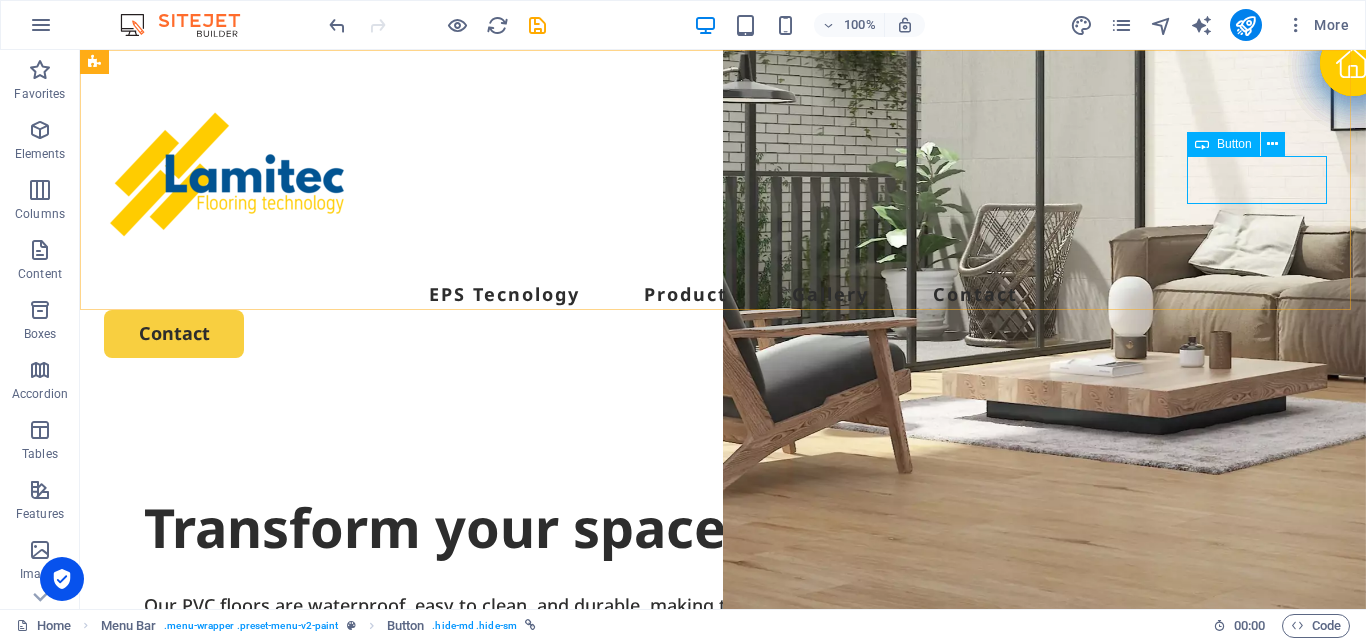 click on "Button" at bounding box center [1234, 144] 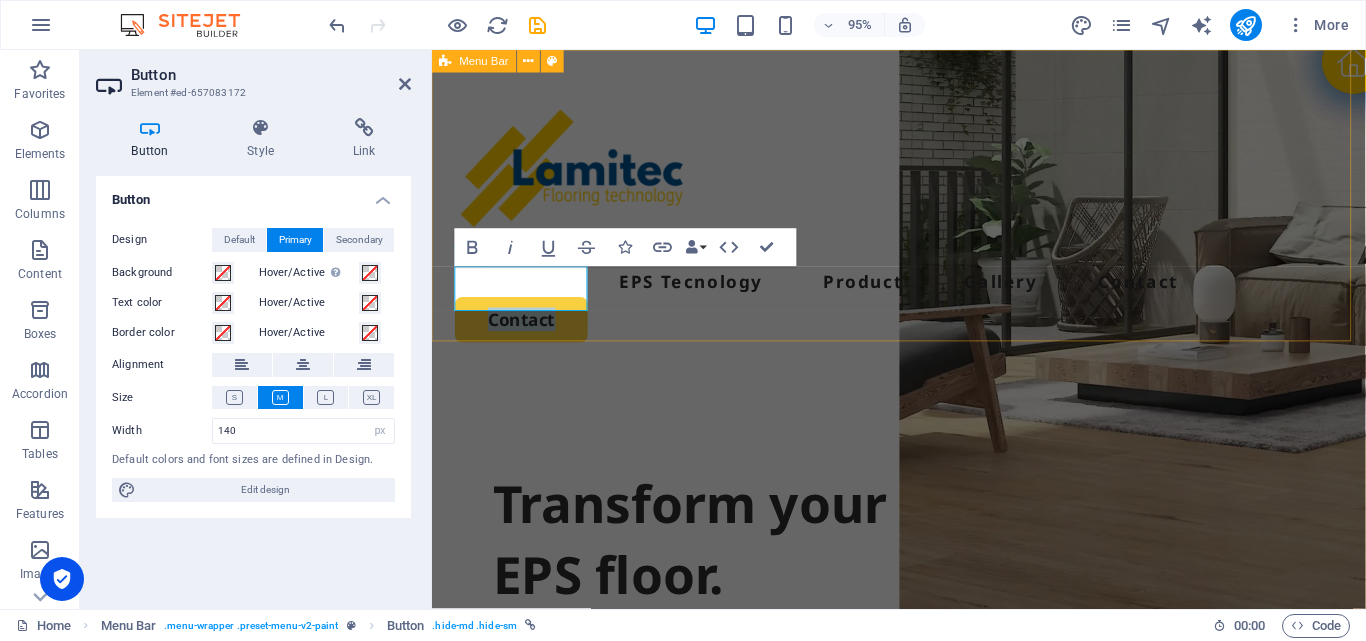 type 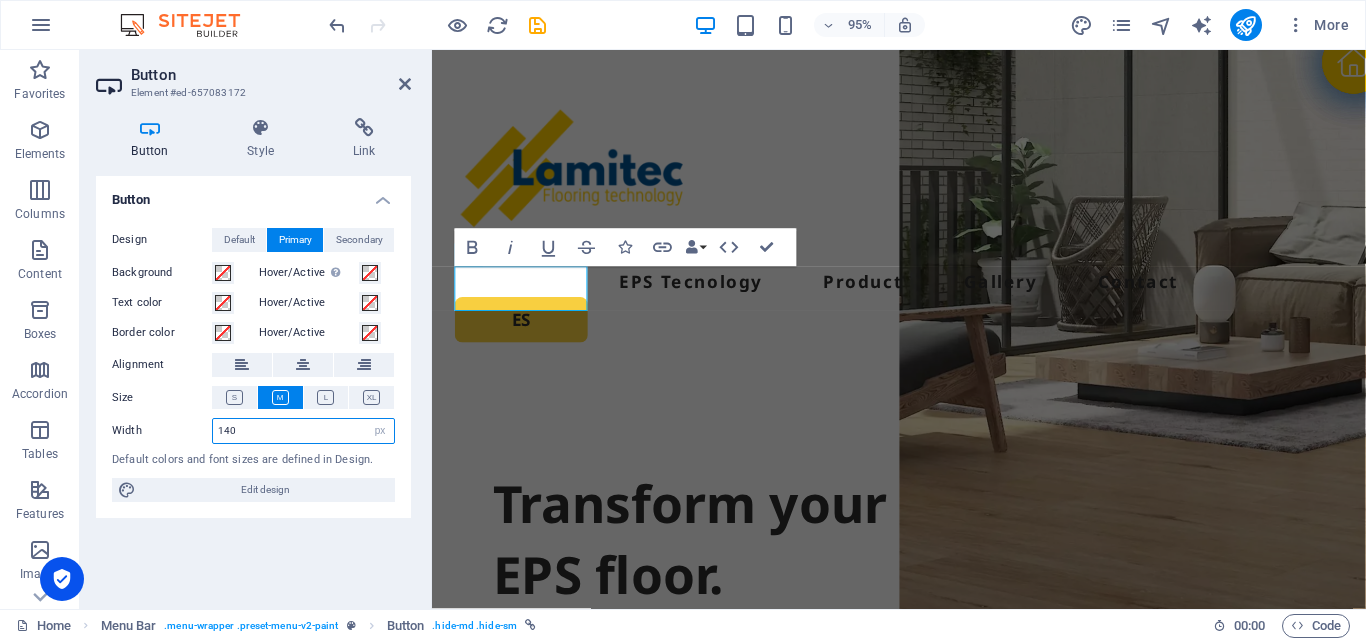 click on "140" at bounding box center (303, 431) 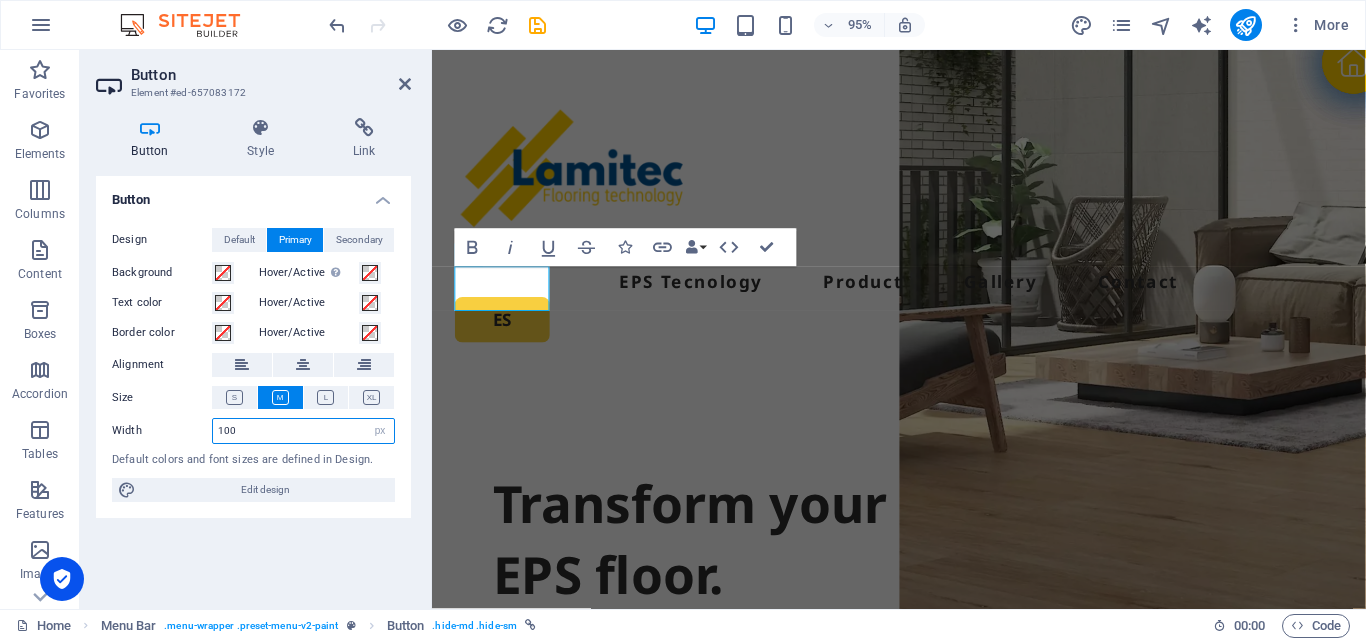 click on "100" at bounding box center (303, 431) 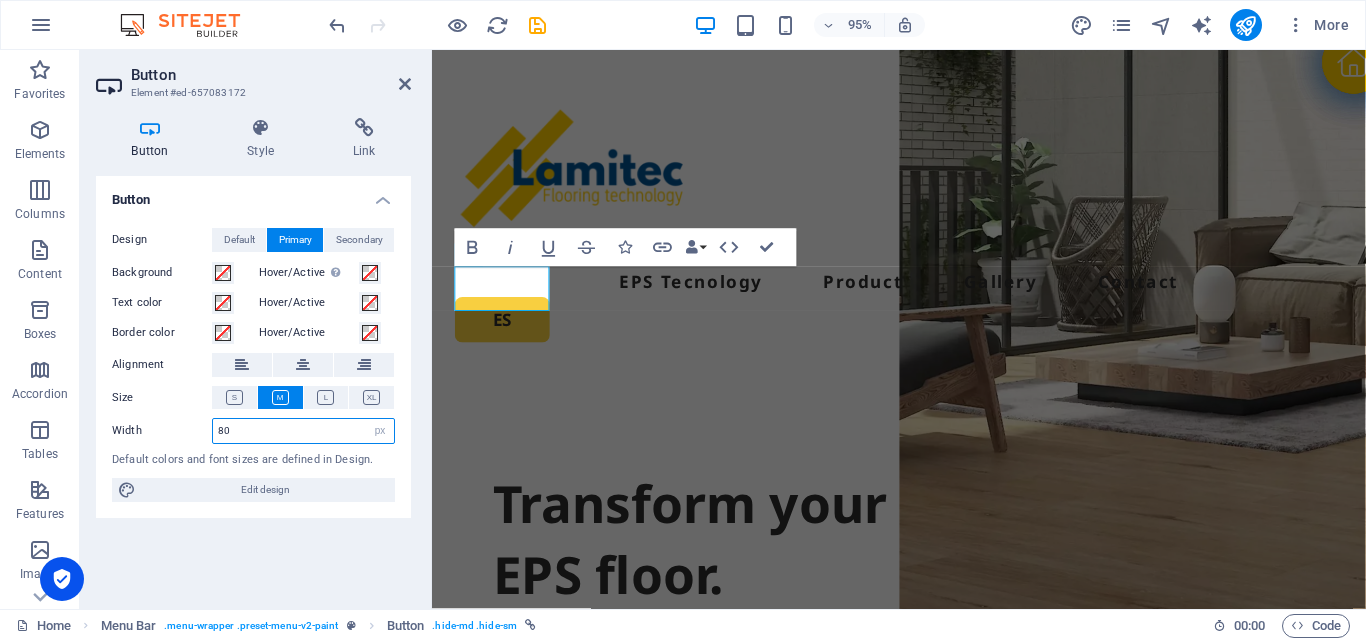 click on "80" at bounding box center (303, 431) 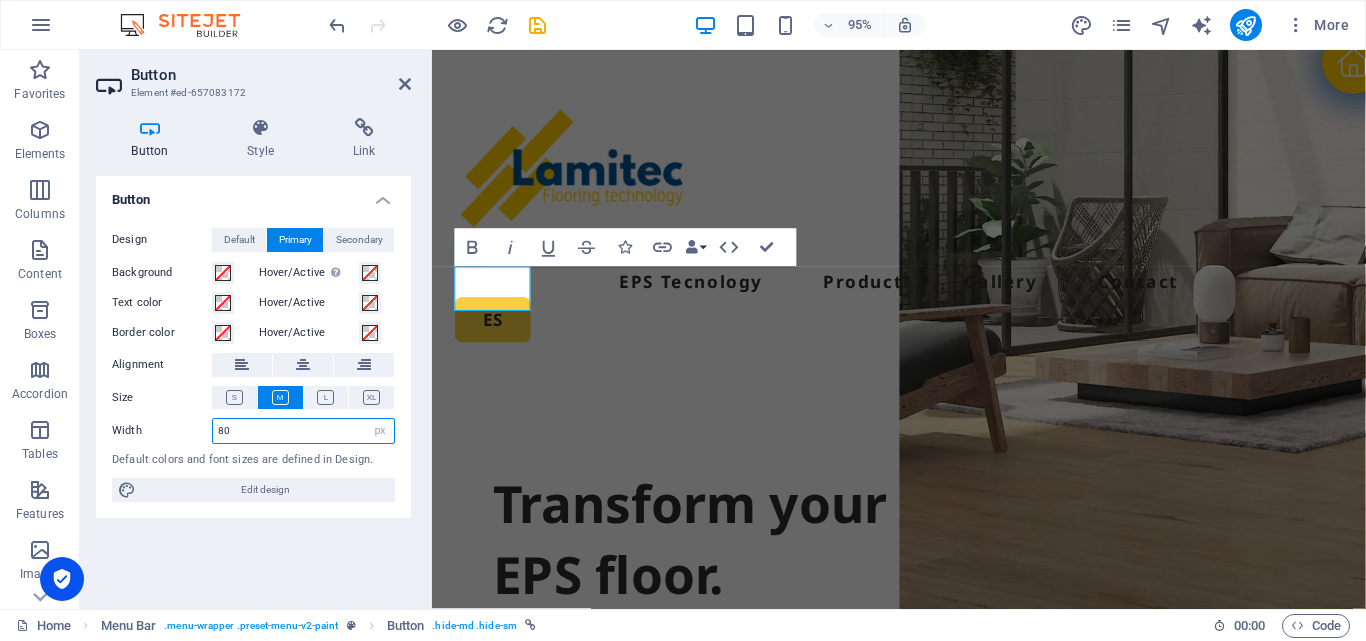 click on "80" at bounding box center [303, 431] 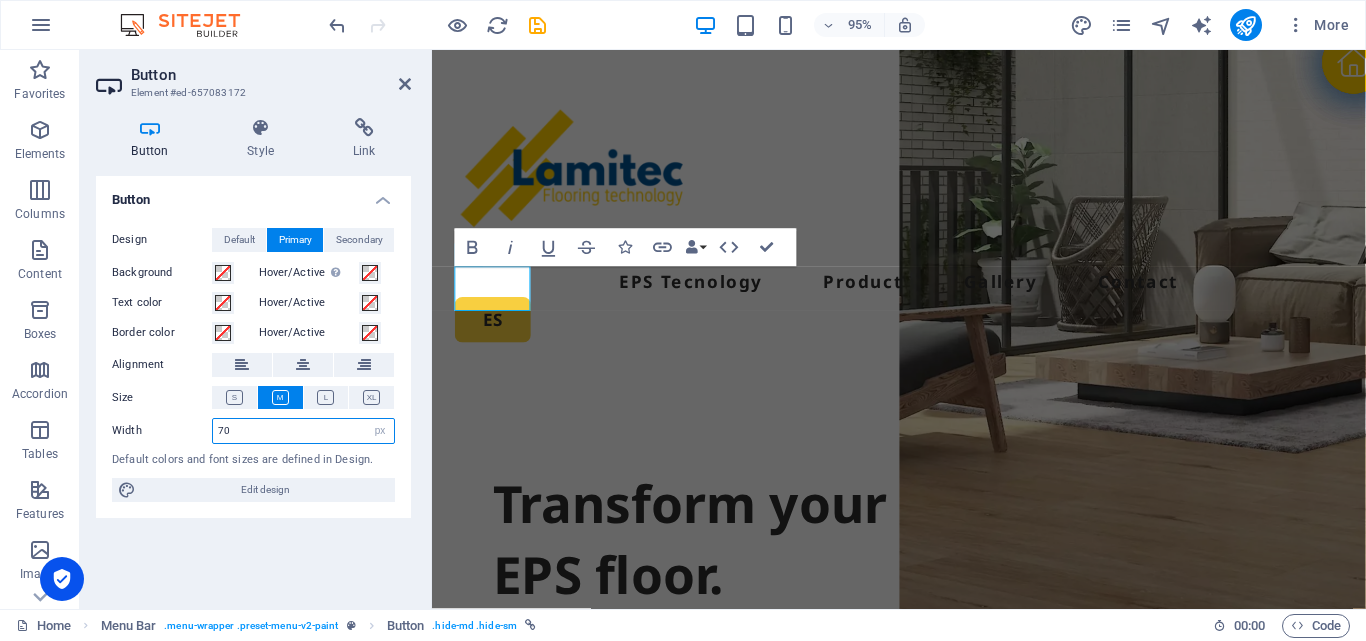 click on "70" at bounding box center [303, 431] 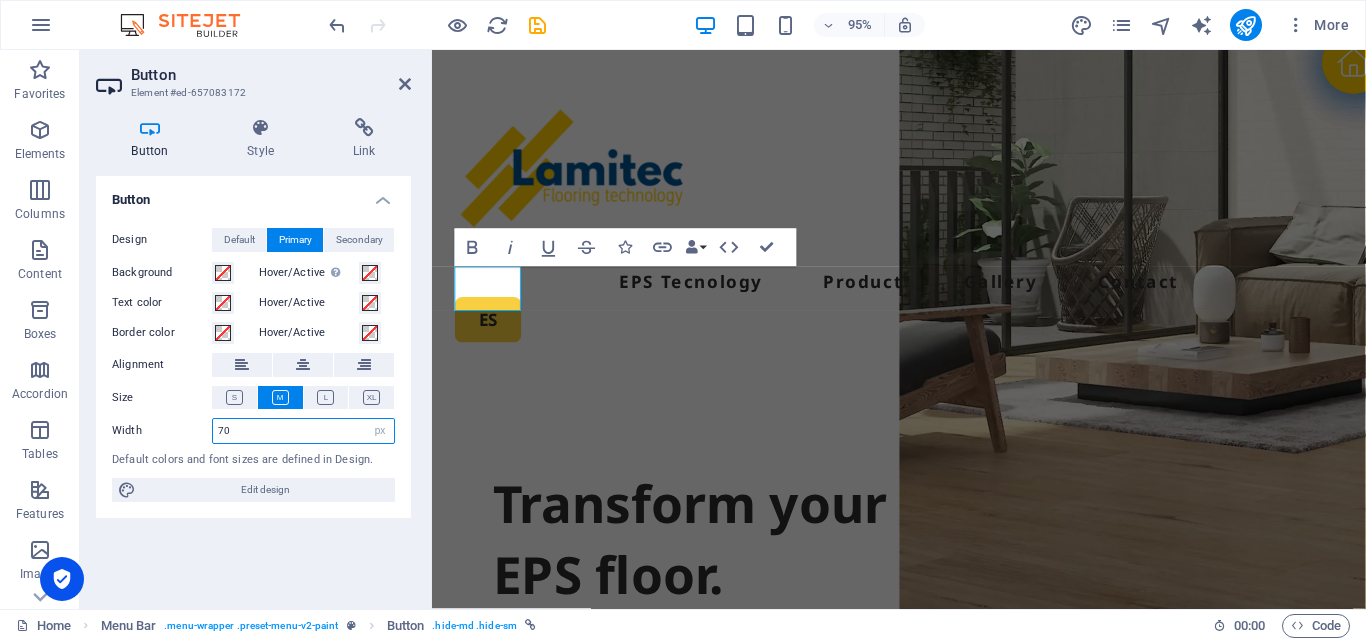 click on "70" at bounding box center (303, 431) 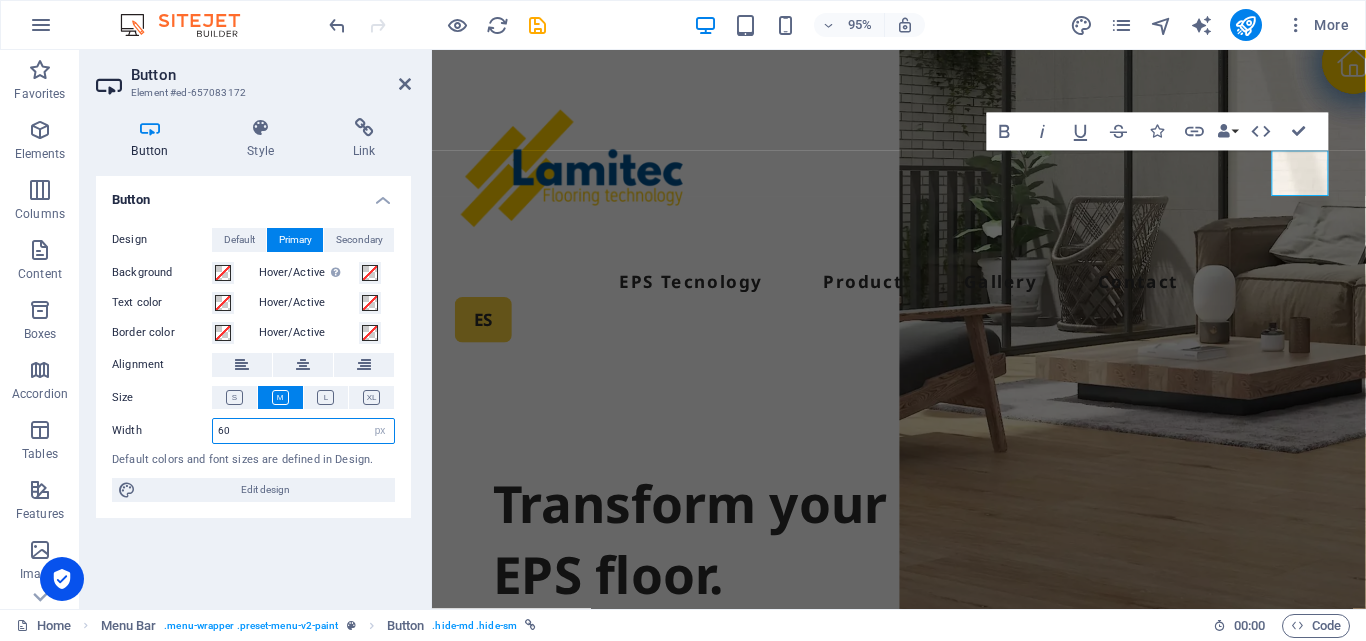 click on "60" at bounding box center (303, 431) 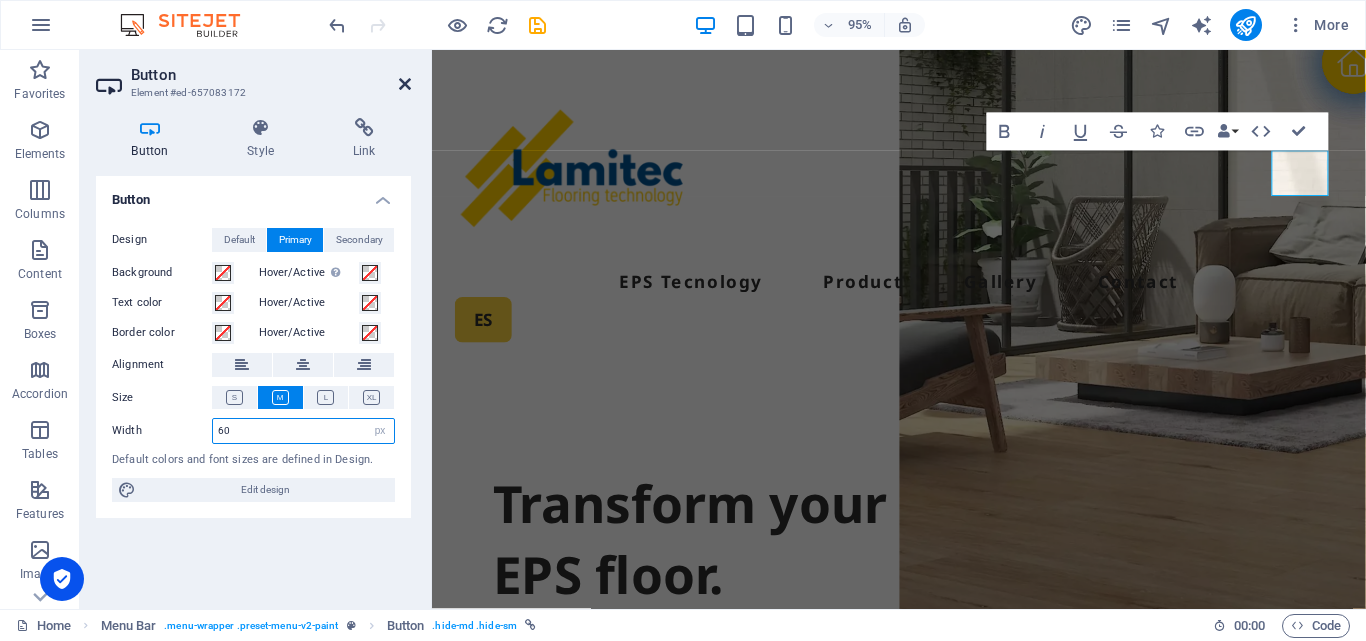 type on "60" 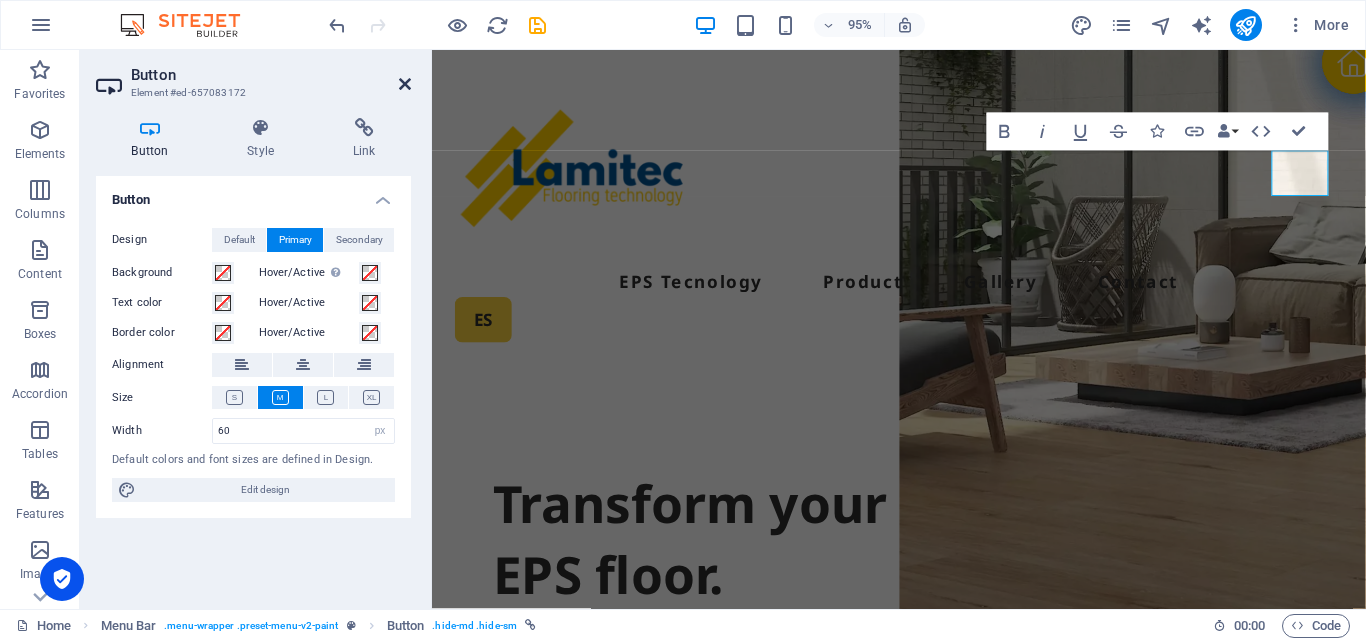 click at bounding box center (405, 84) 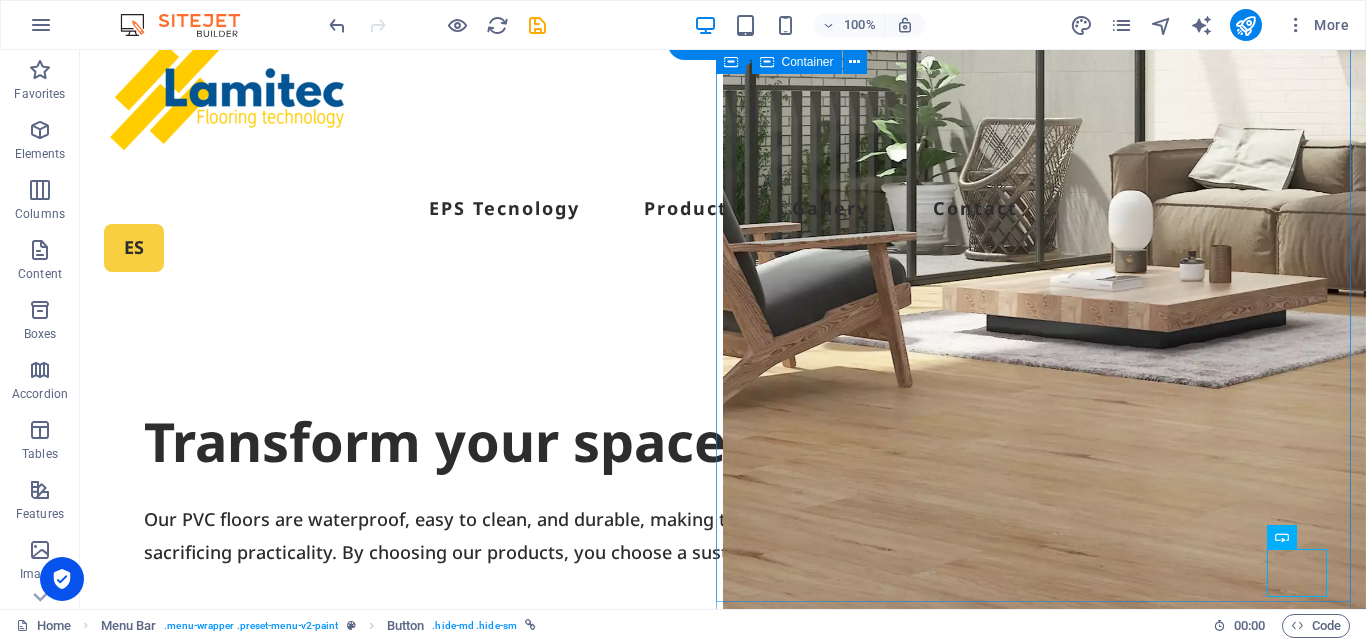 scroll, scrollTop: 0, scrollLeft: 0, axis: both 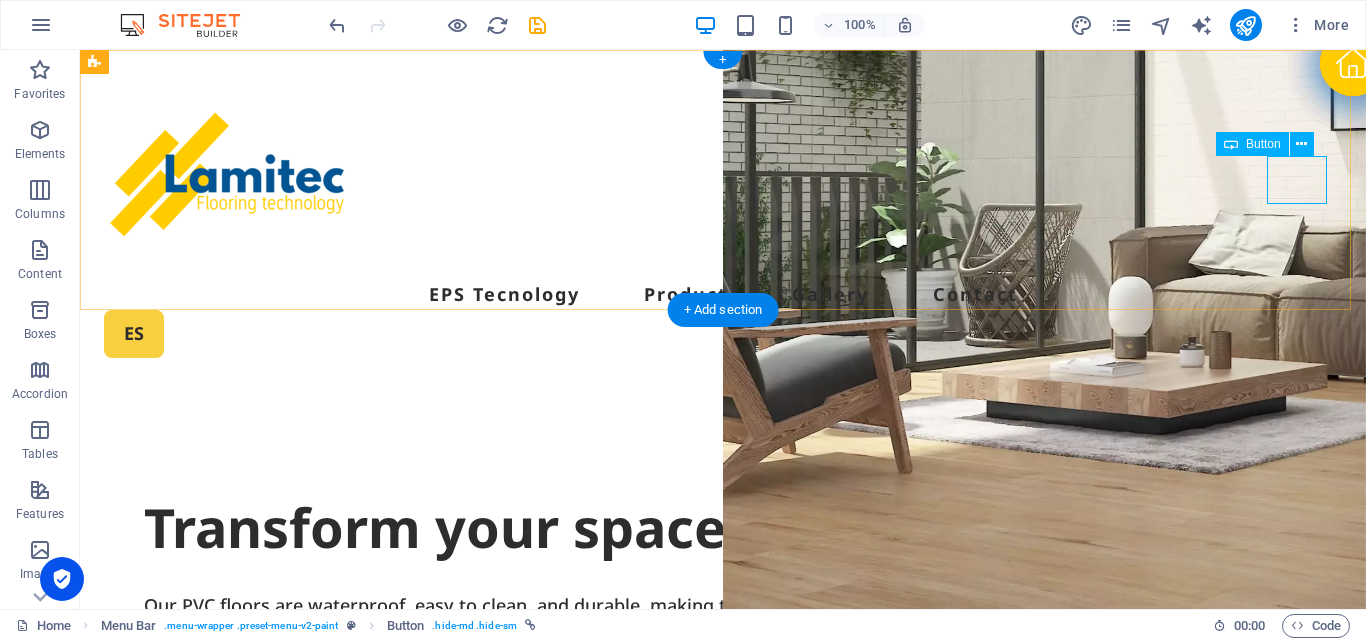click on "ES" at bounding box center (723, 333) 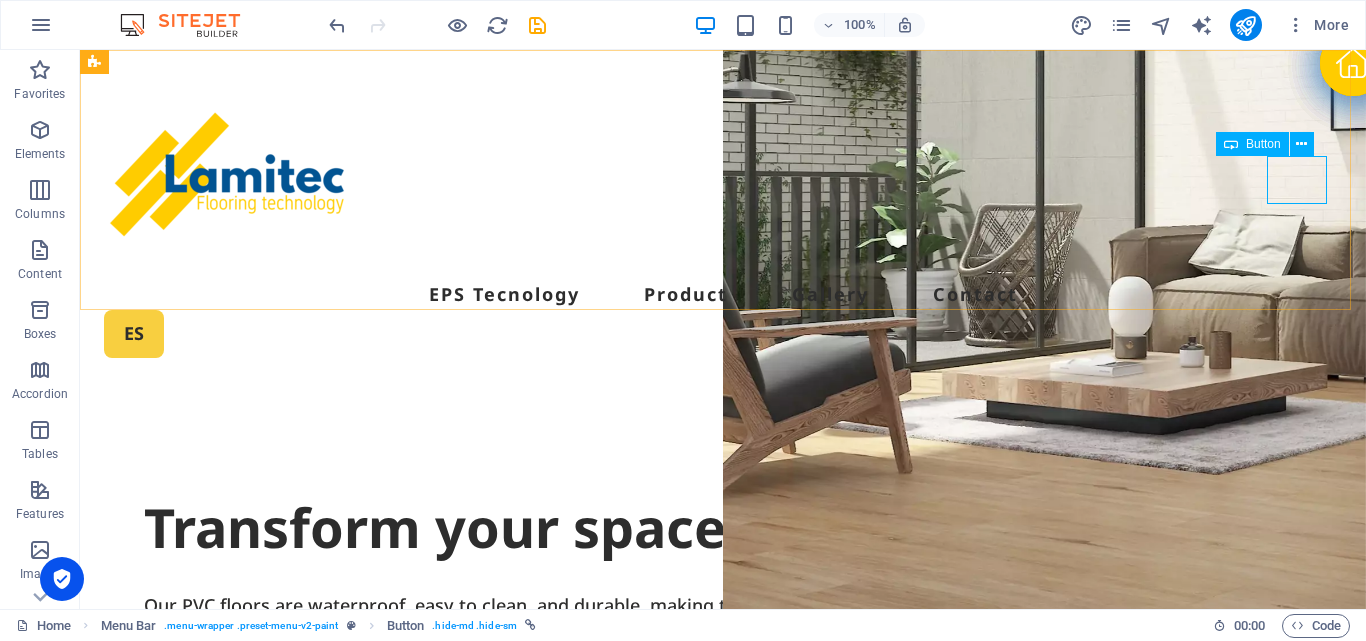 click on "Button" at bounding box center [1263, 144] 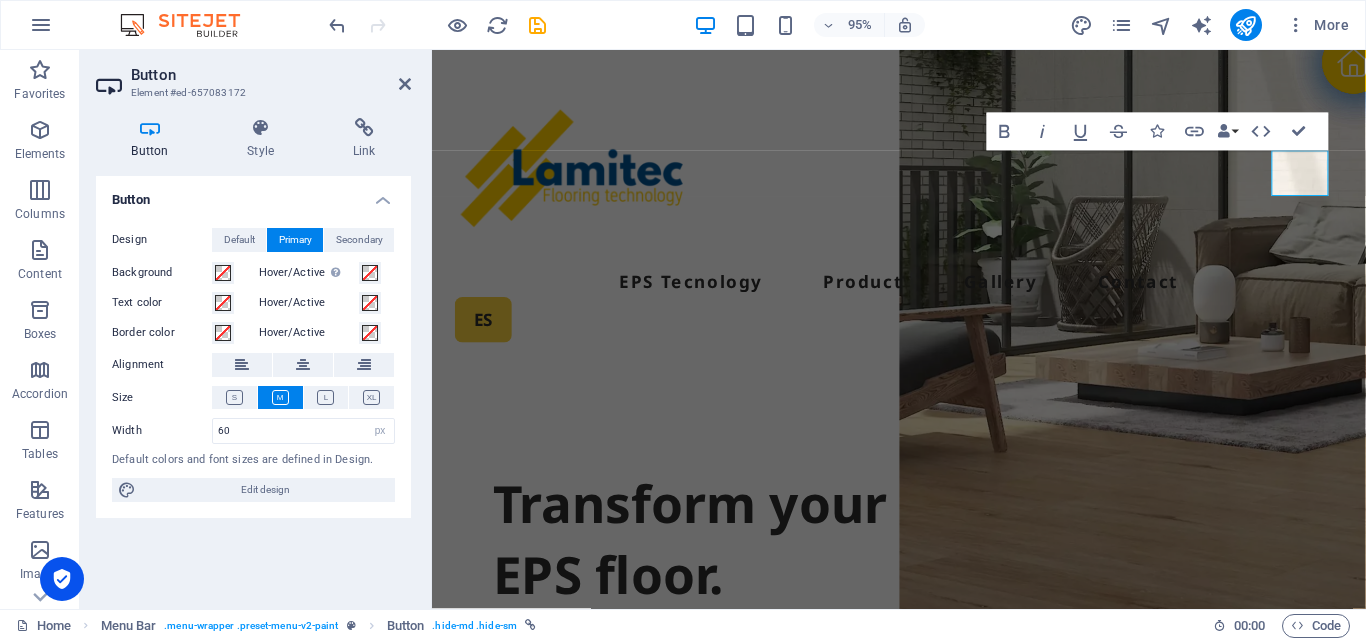 click on "Button Style Link Button Design Default Primary Secondary Background Hover/Active Switch to preview mode to test the active/hover state Text color Hover/Active Border color Hover/Active Alignment Size Width 60 Default px rem % em vh vw Default colors and font sizes are defined in Design. Edit design Menu Bar Element Layout How this element expands within the layout (Flexbox). Size Default auto px % 1/1 1/2 1/3 1/4 1/5 1/6 1/7 1/8 1/9 1/10 Grow Shrink Order Container layout Visible Visible Opacity 100 % Overflow Spacing Margin Default auto px % rem vw vh Custom Custom auto px % rem vw vh auto px % rem vw vh auto px % rem vw vh auto px % rem vw vh Padding Default px rem % vh vw Custom Custom px rem % vh vw px rem % vh vw px rem % vh vw px rem % vh vw Border Style              - Width 1 auto px rem % vh vw Custom Custom 1 auto px rem % vh vw 1 auto px rem % vh vw 1 auto px rem % vh vw 1 auto px rem % vh vw  - Color Round corners Default px rem % vh vw Custom Custom px rem % vh vw px rem % vh vw px rem" at bounding box center (253, 355) 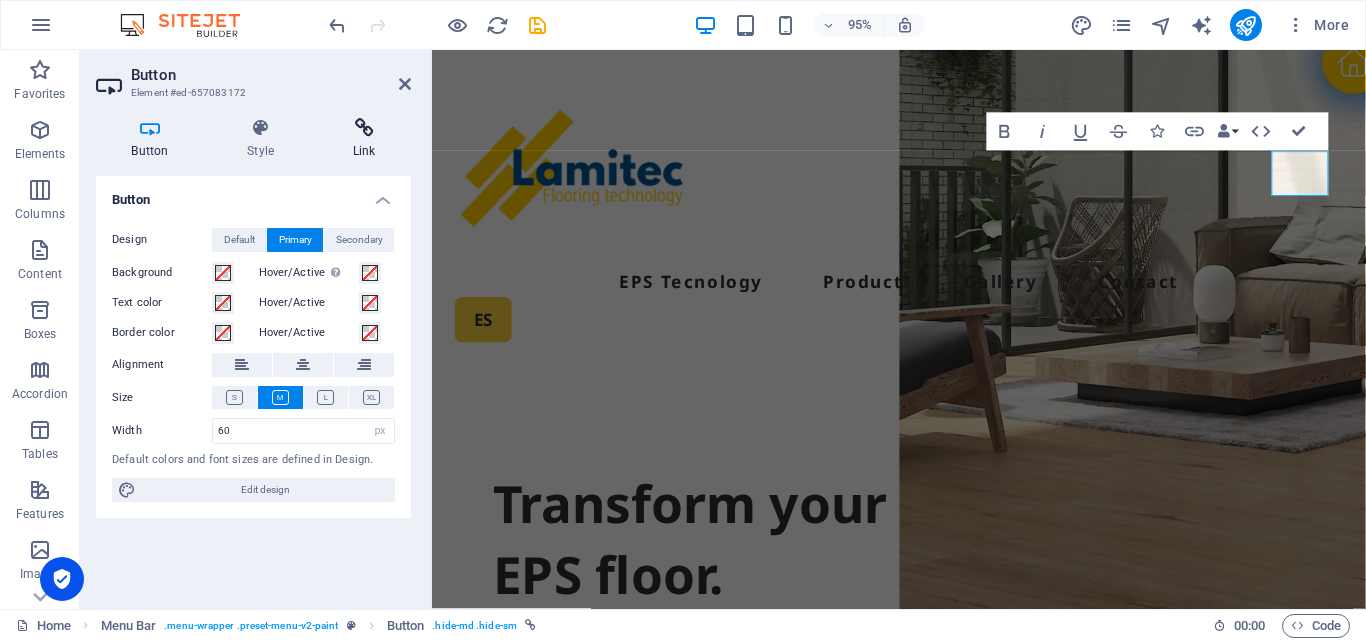 click at bounding box center (364, 128) 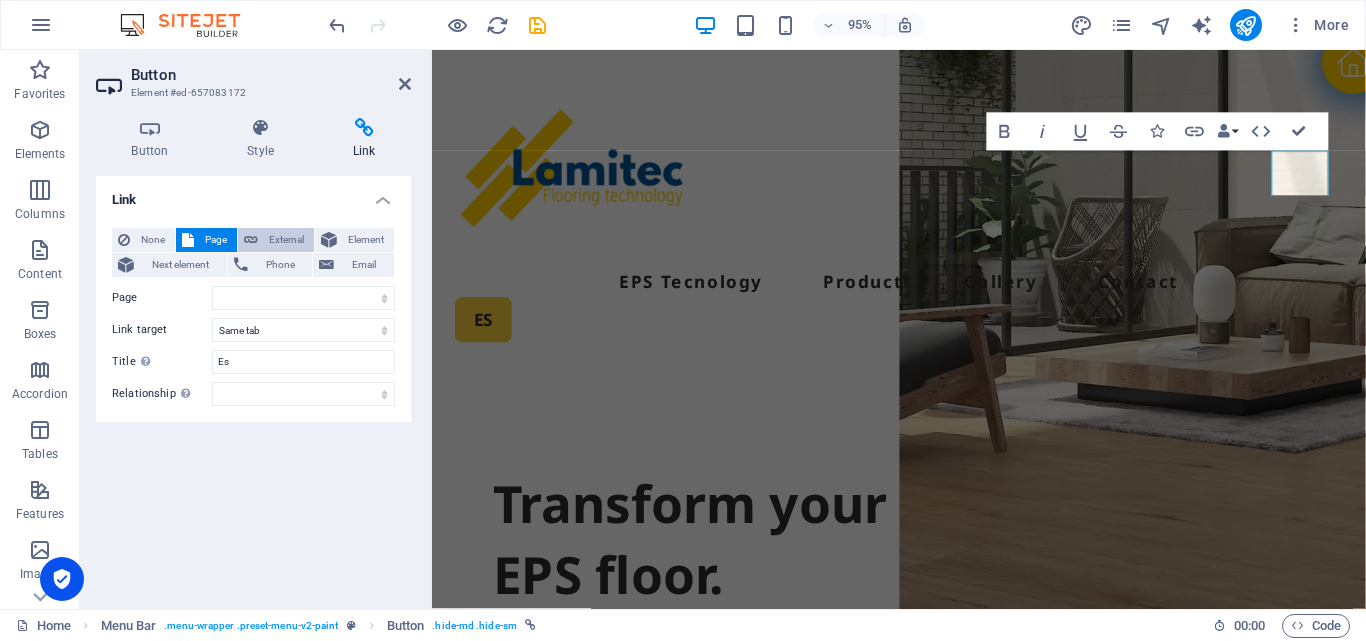 click on "External" at bounding box center (286, 240) 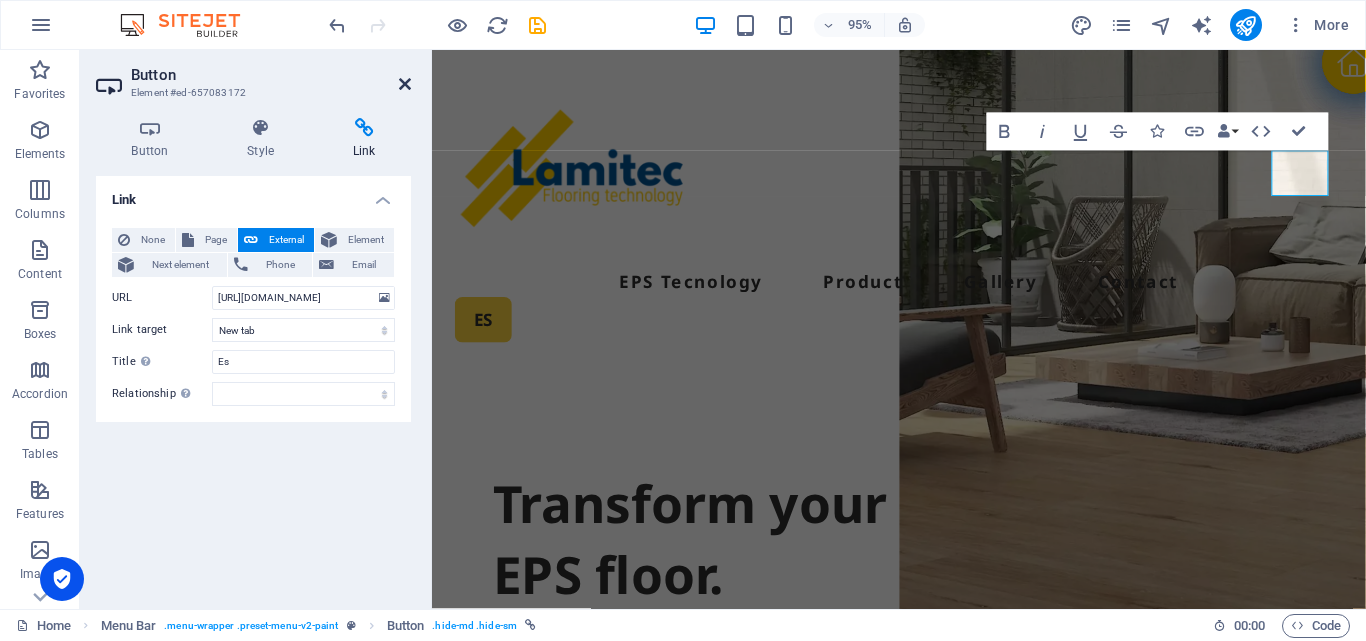 click at bounding box center [405, 84] 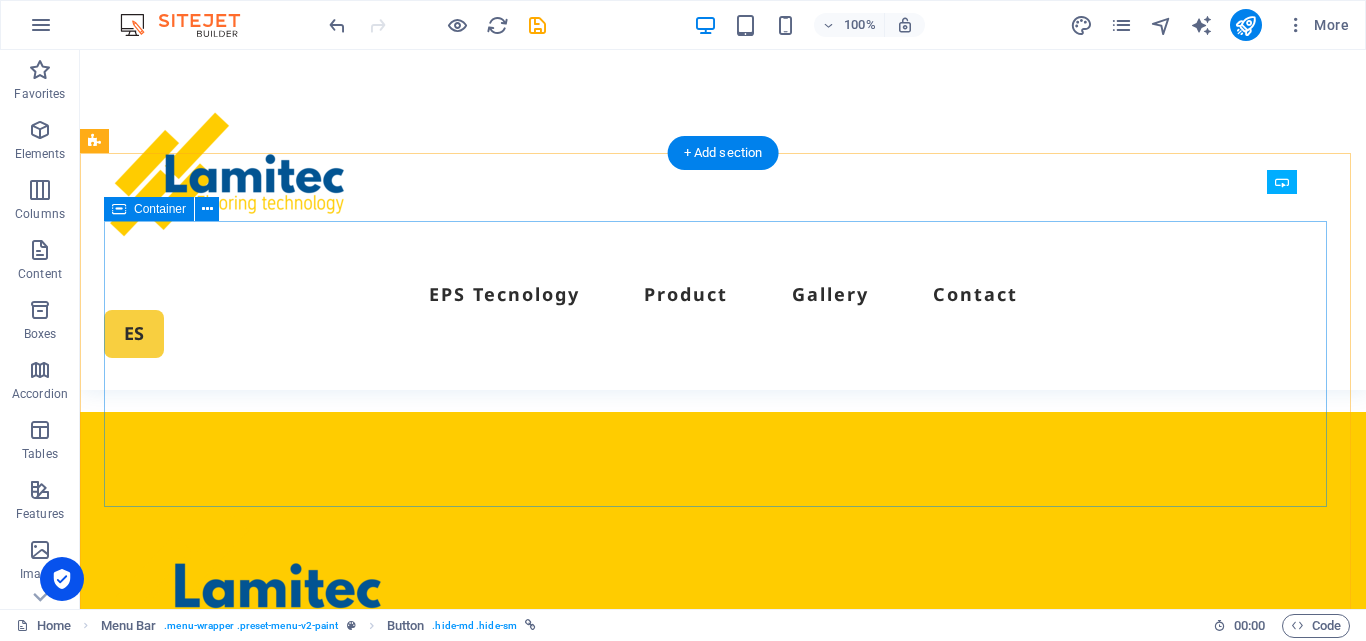 scroll, scrollTop: 8182, scrollLeft: 0, axis: vertical 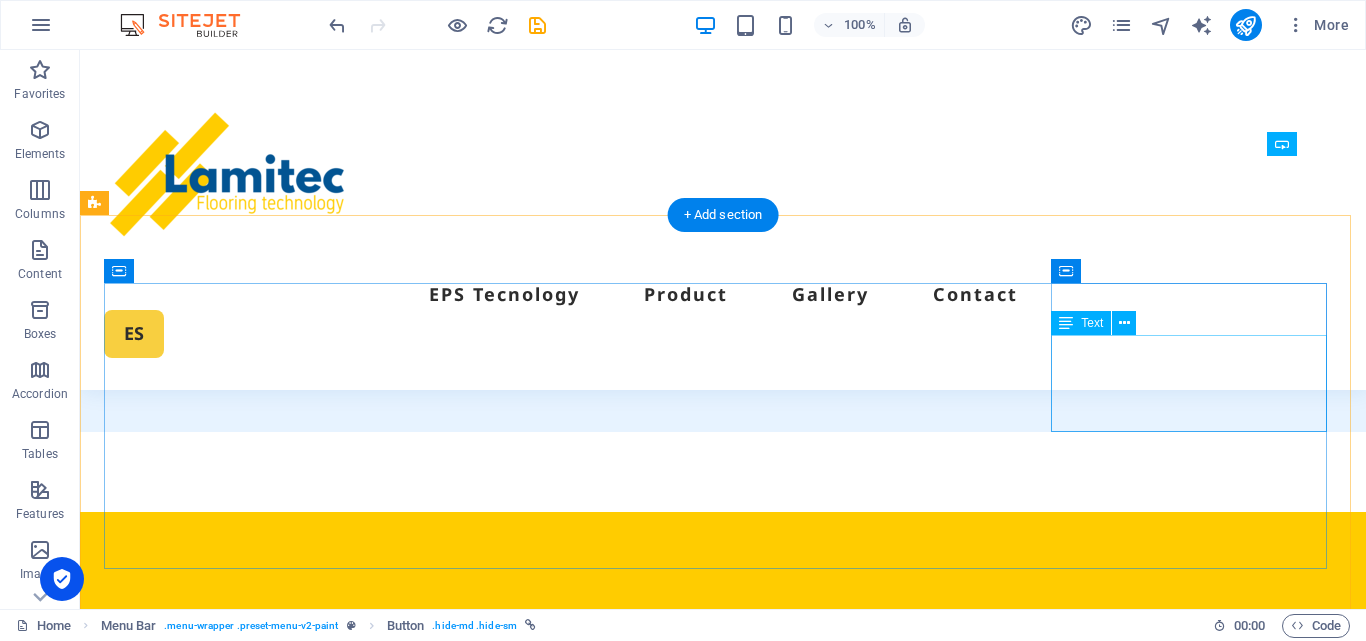 click on "[PHONE_NUMBER]
[EMAIL_ADDRESS][DOMAIN_NAME]
[GEOGRAPHIC_DATA]" at bounding box center [244, 1420] 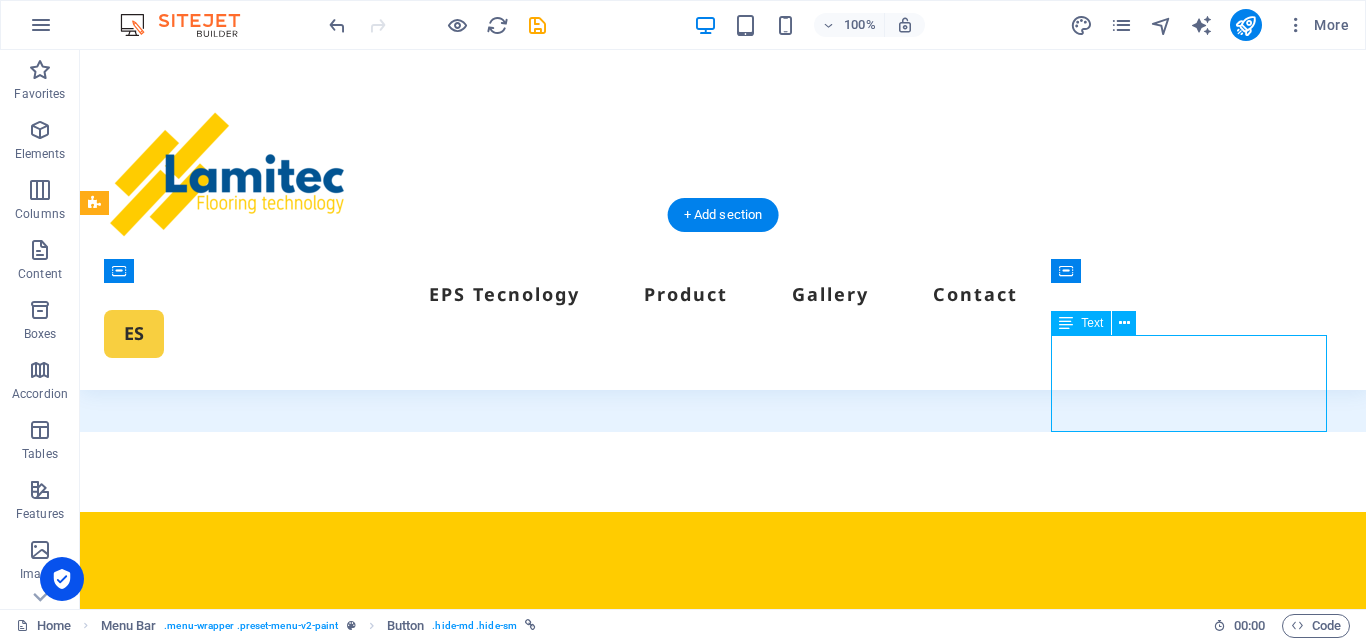 click on "[PHONE_NUMBER]
[EMAIL_ADDRESS][DOMAIN_NAME]
[GEOGRAPHIC_DATA]" at bounding box center (244, 1420) 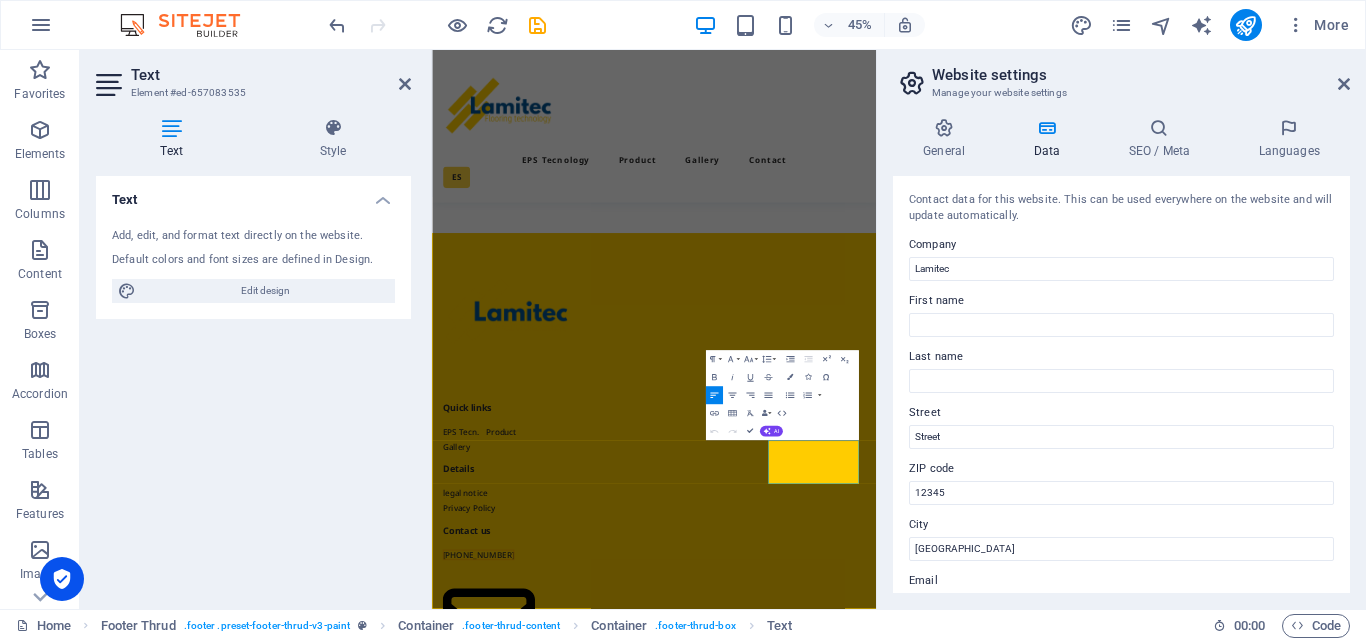 scroll, scrollTop: 7197, scrollLeft: 0, axis: vertical 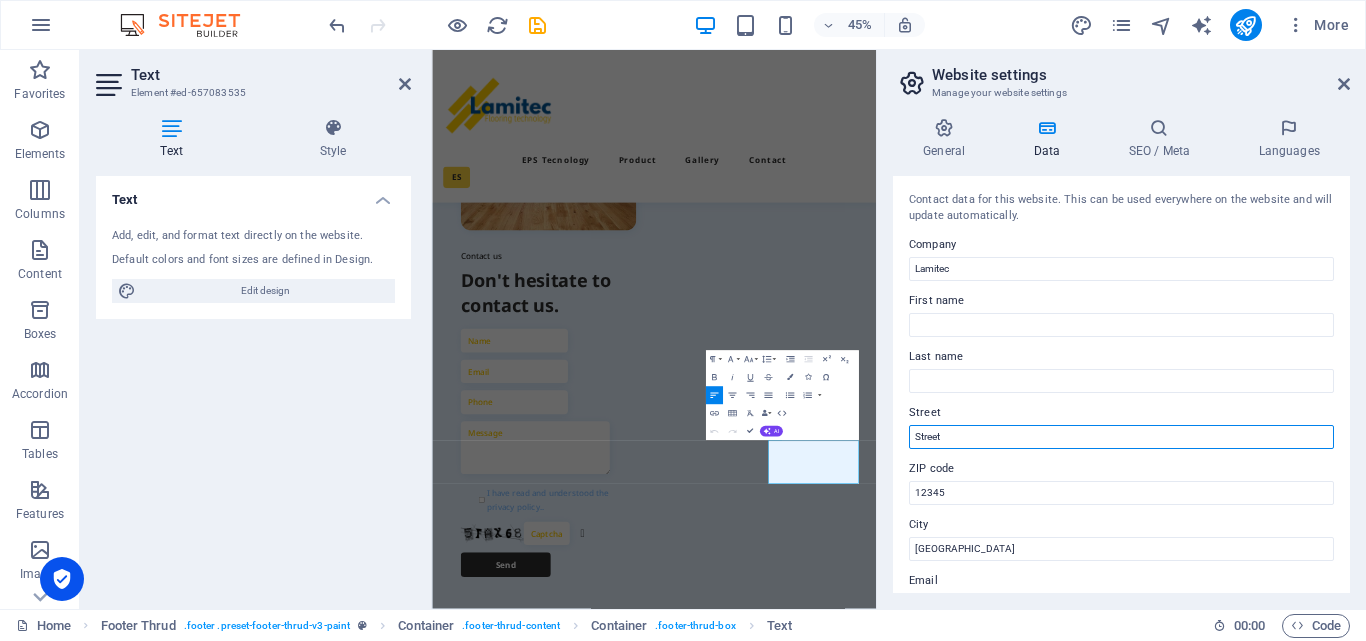 click on "Street" at bounding box center (1121, 437) 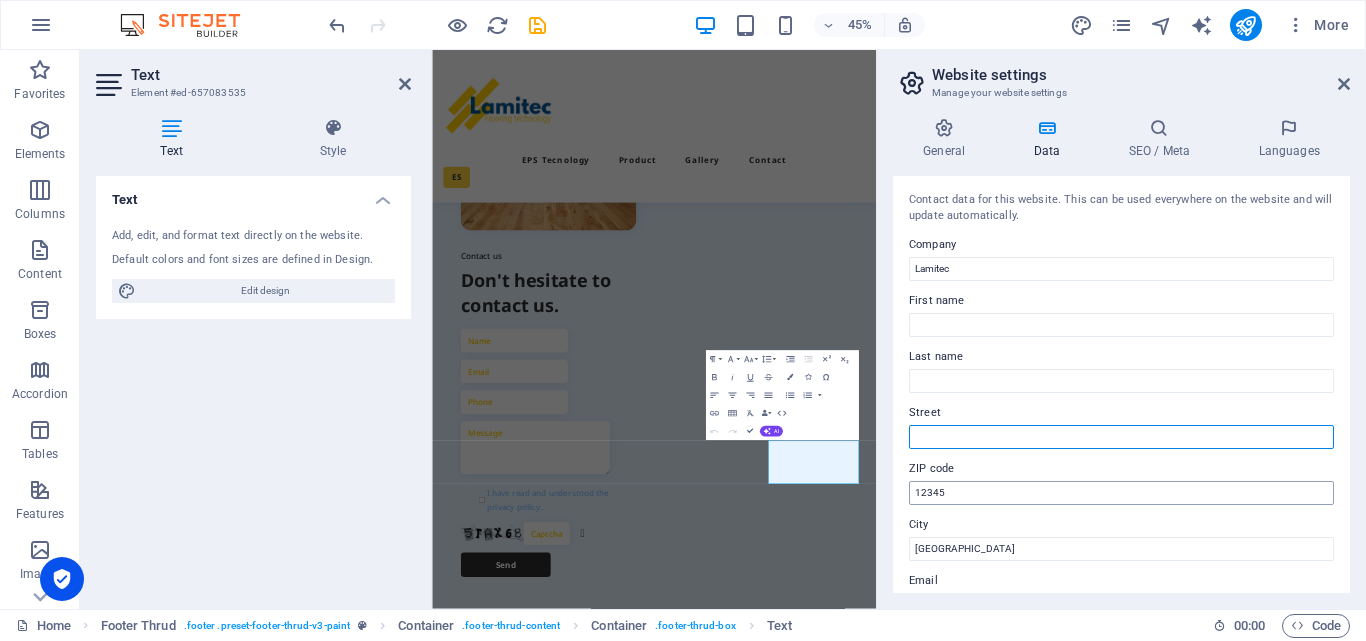 type 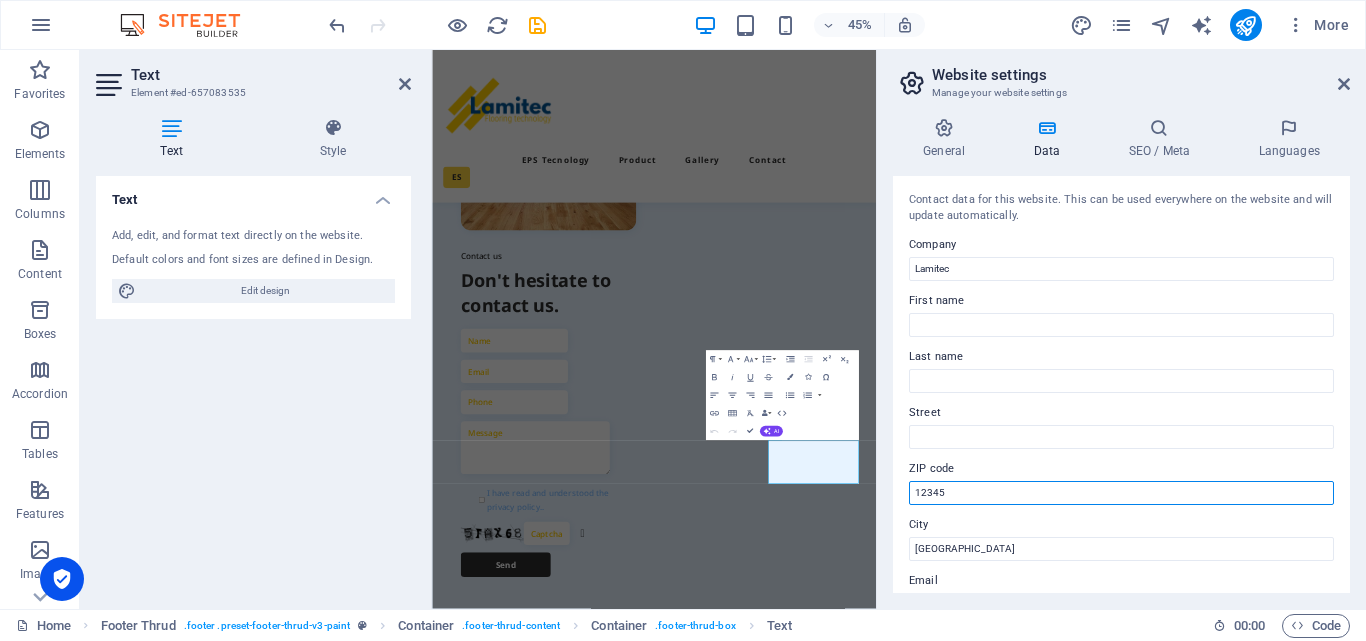 click on "12345" at bounding box center [1121, 493] 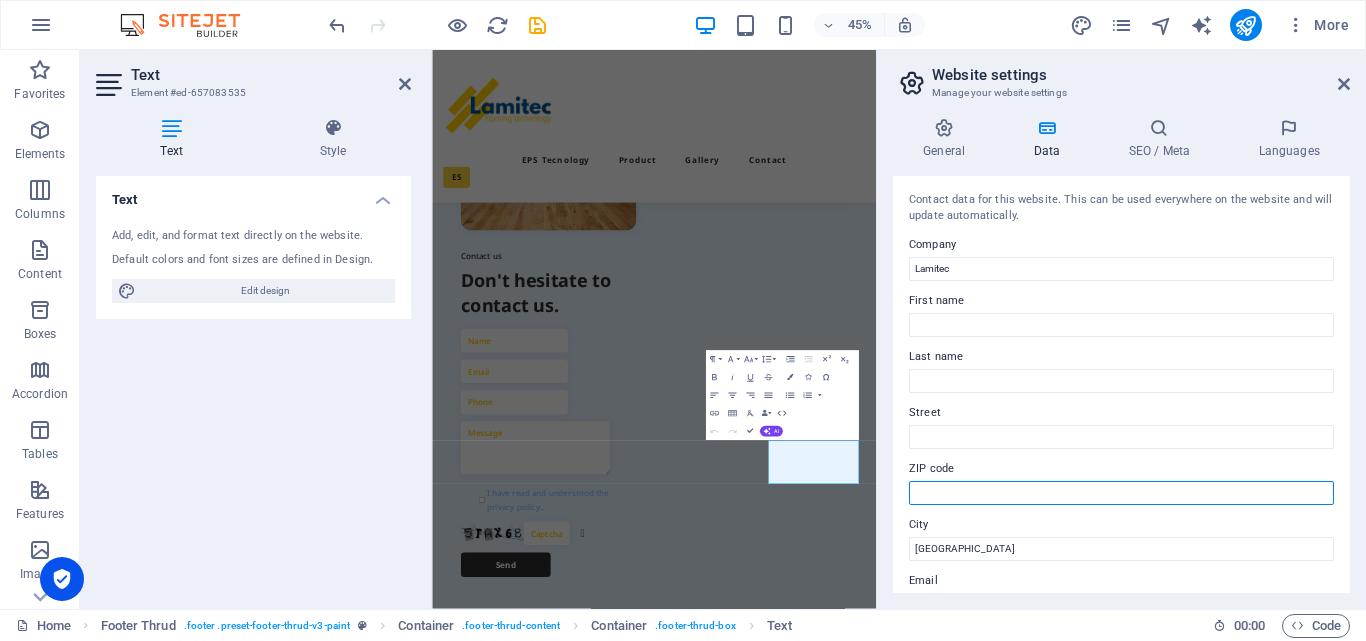 type 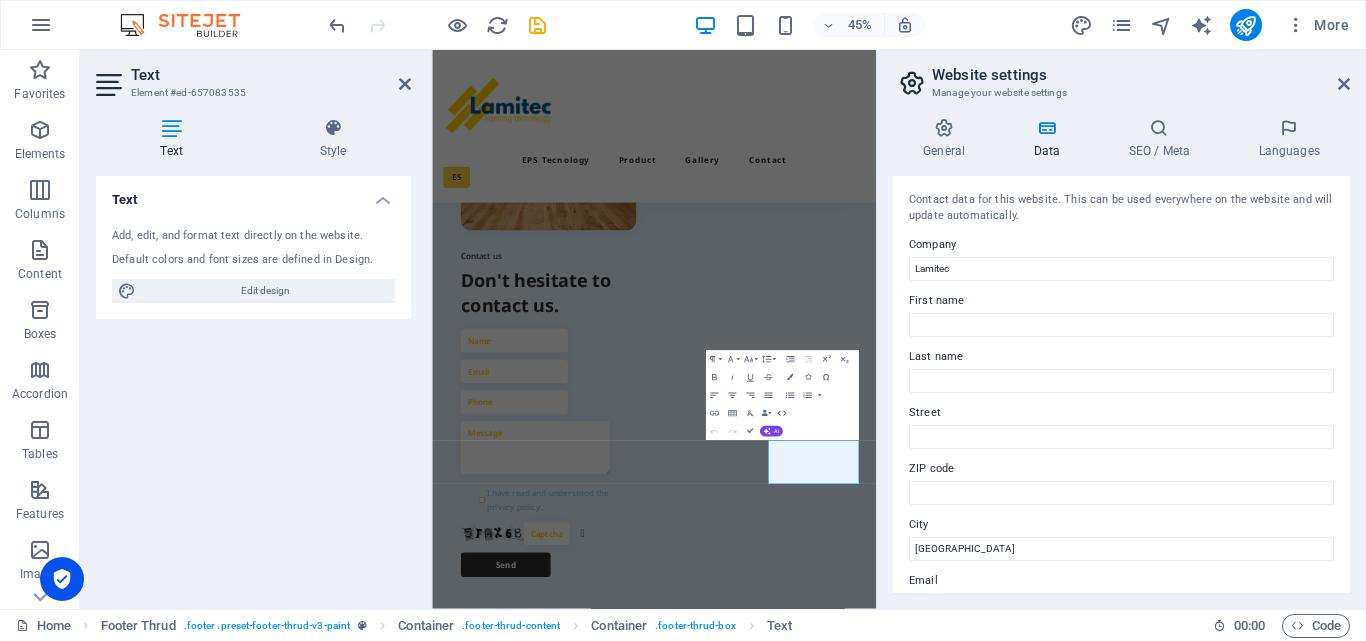 click on "City" at bounding box center [1121, 525] 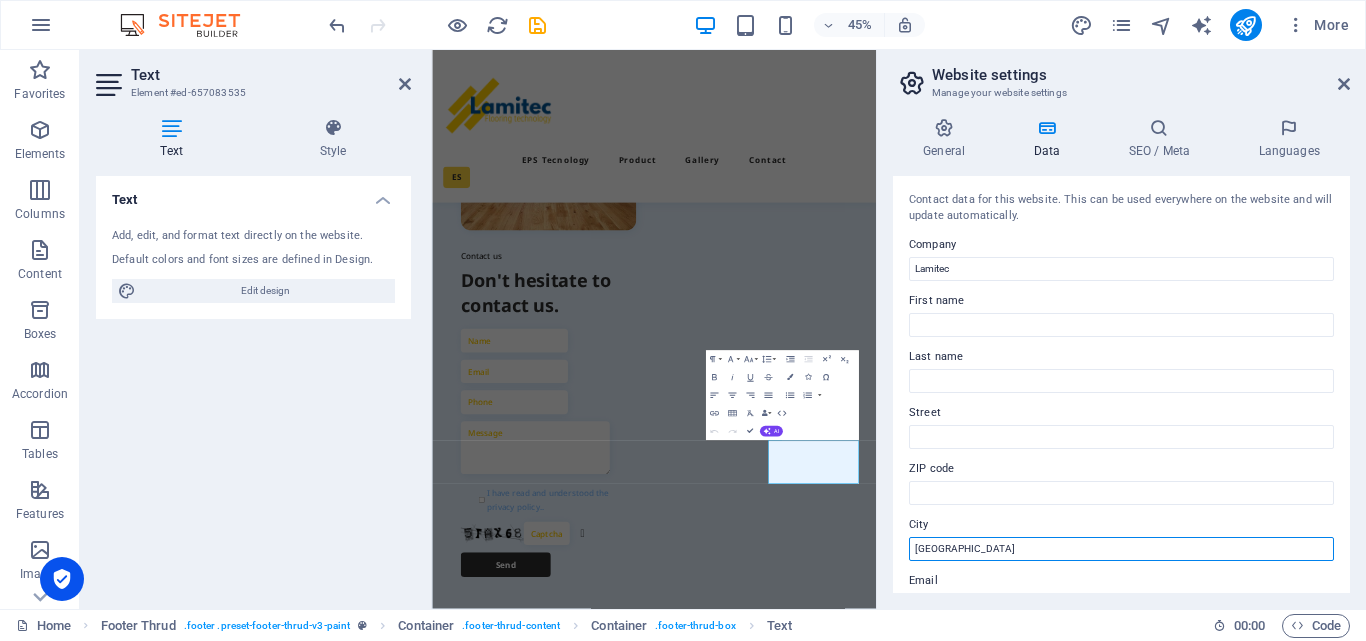 click on "[GEOGRAPHIC_DATA]" at bounding box center [1121, 549] 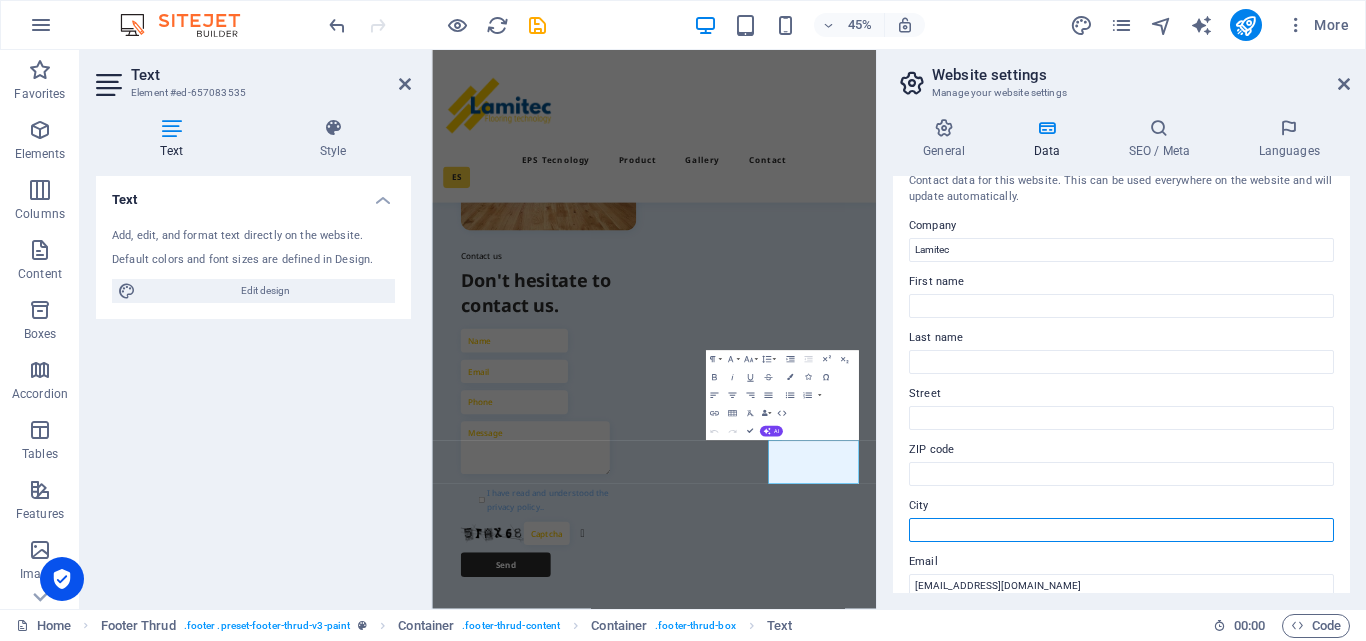 scroll, scrollTop: 0, scrollLeft: 0, axis: both 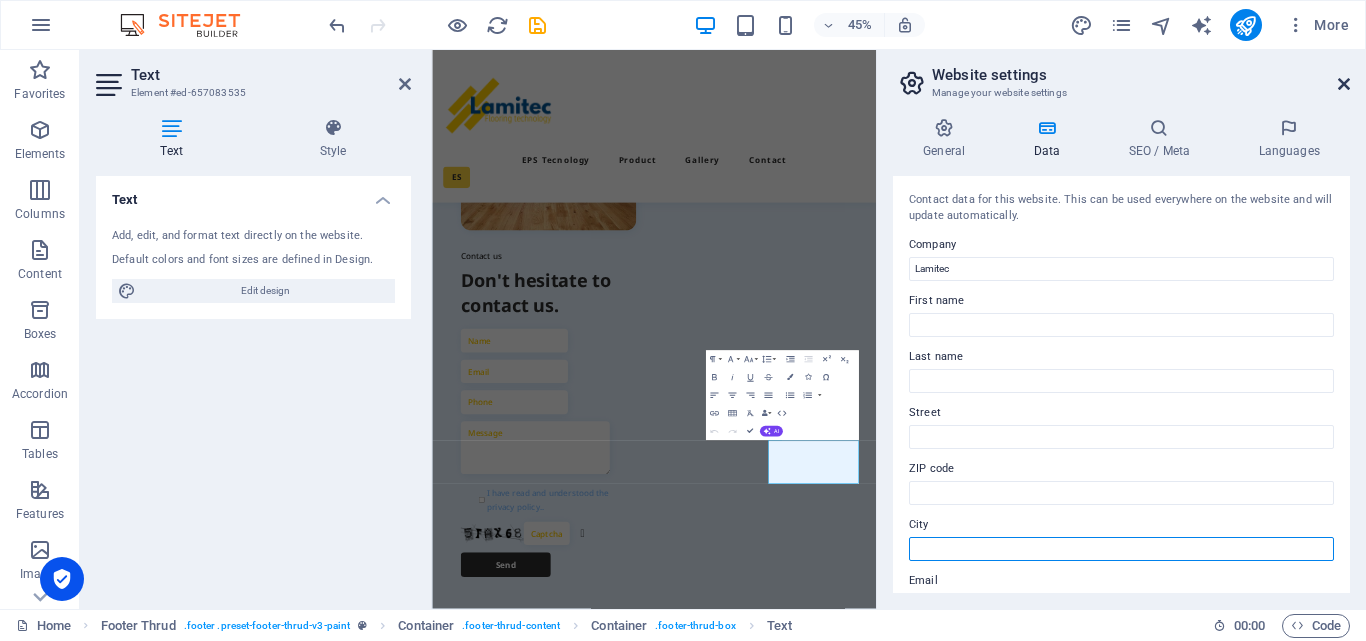 type 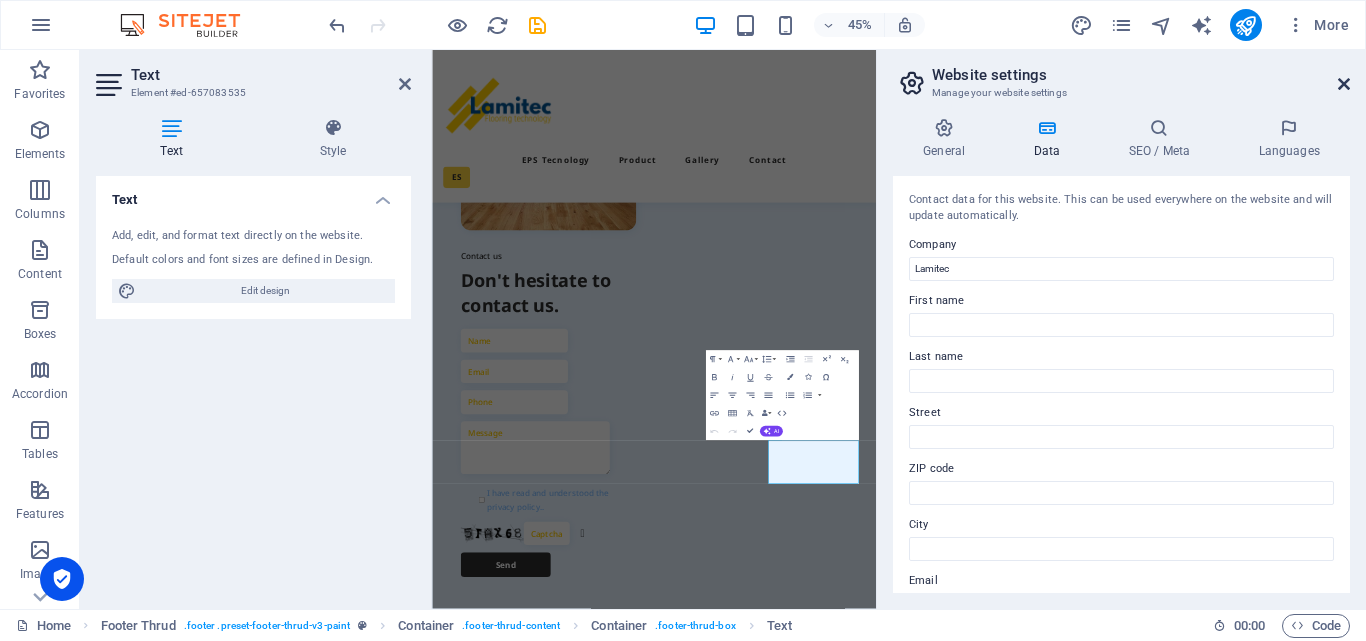 click at bounding box center [1344, 84] 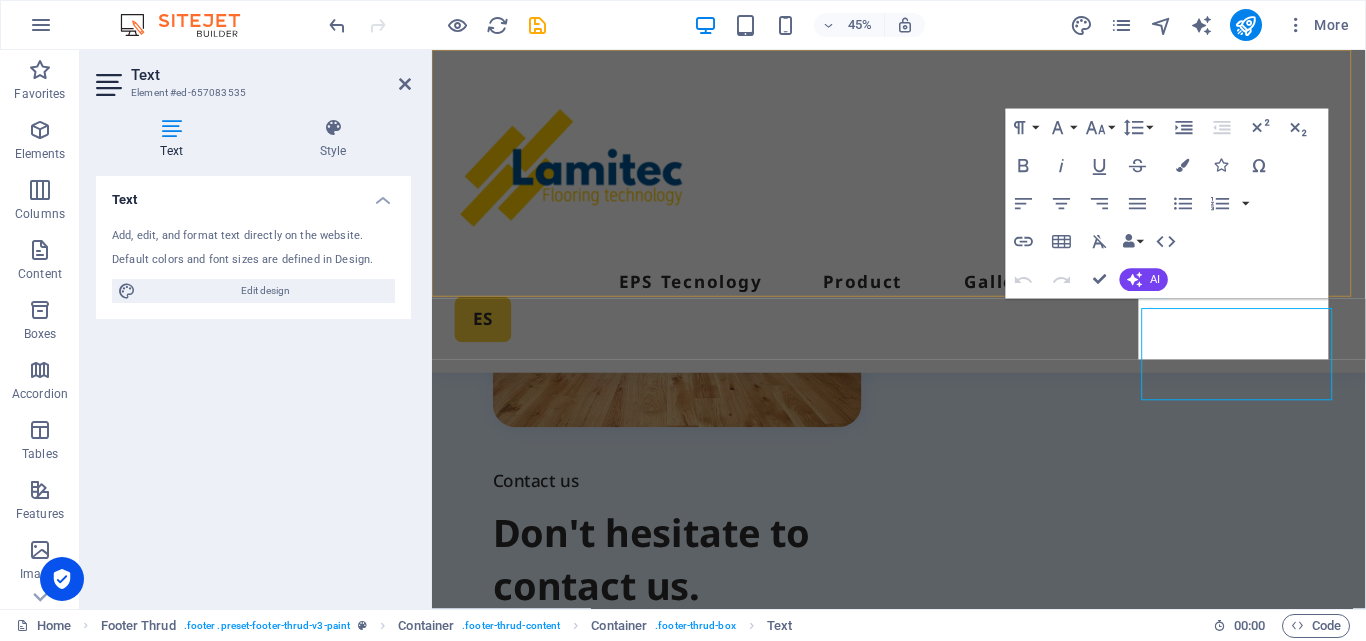 scroll, scrollTop: 7793, scrollLeft: 0, axis: vertical 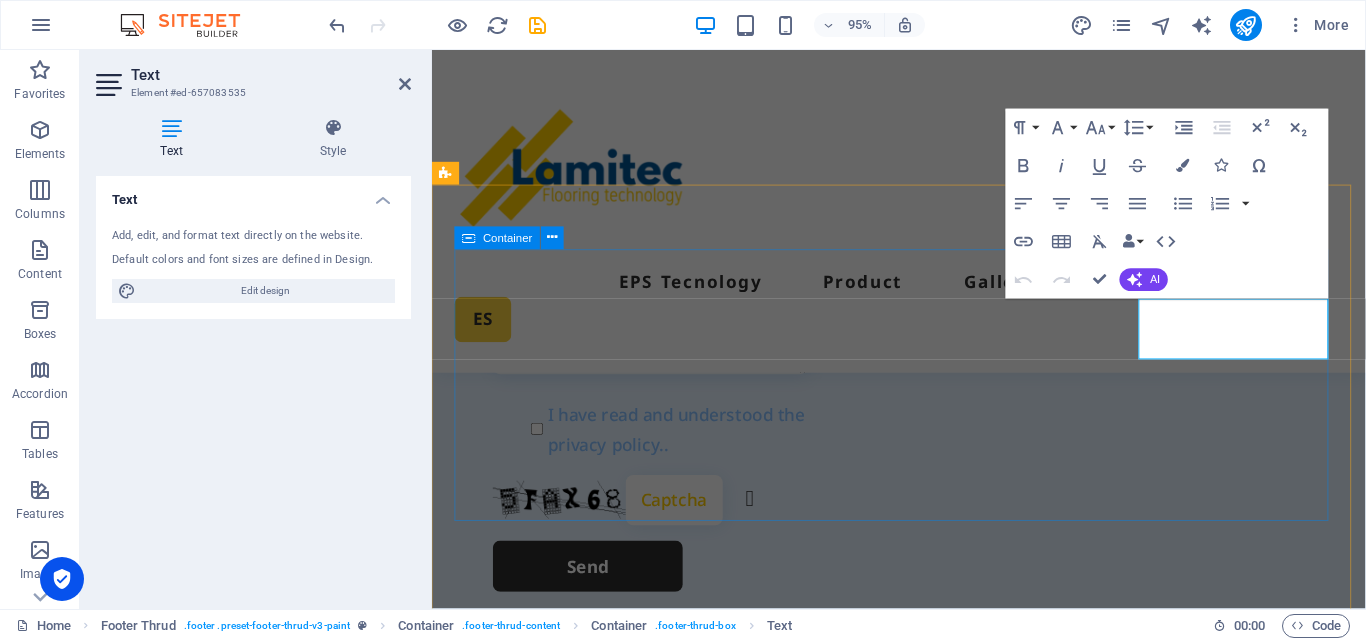 click on "Quick links EPS Tecn. Product Gallery Details legal notice Privacy Policy Contact us [PHONE_NUMBER]
[EMAIL_ADDRESS][DOMAIN_NAME]" at bounding box center [923, 1396] 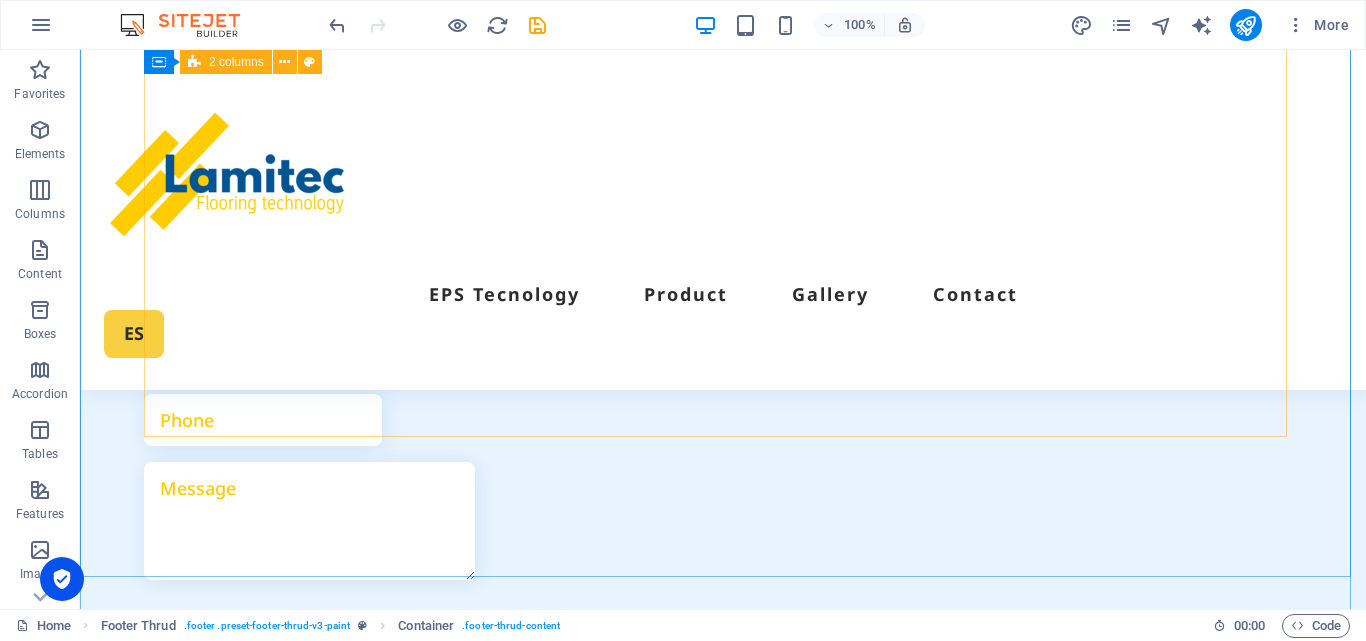 scroll, scrollTop: 7638, scrollLeft: 0, axis: vertical 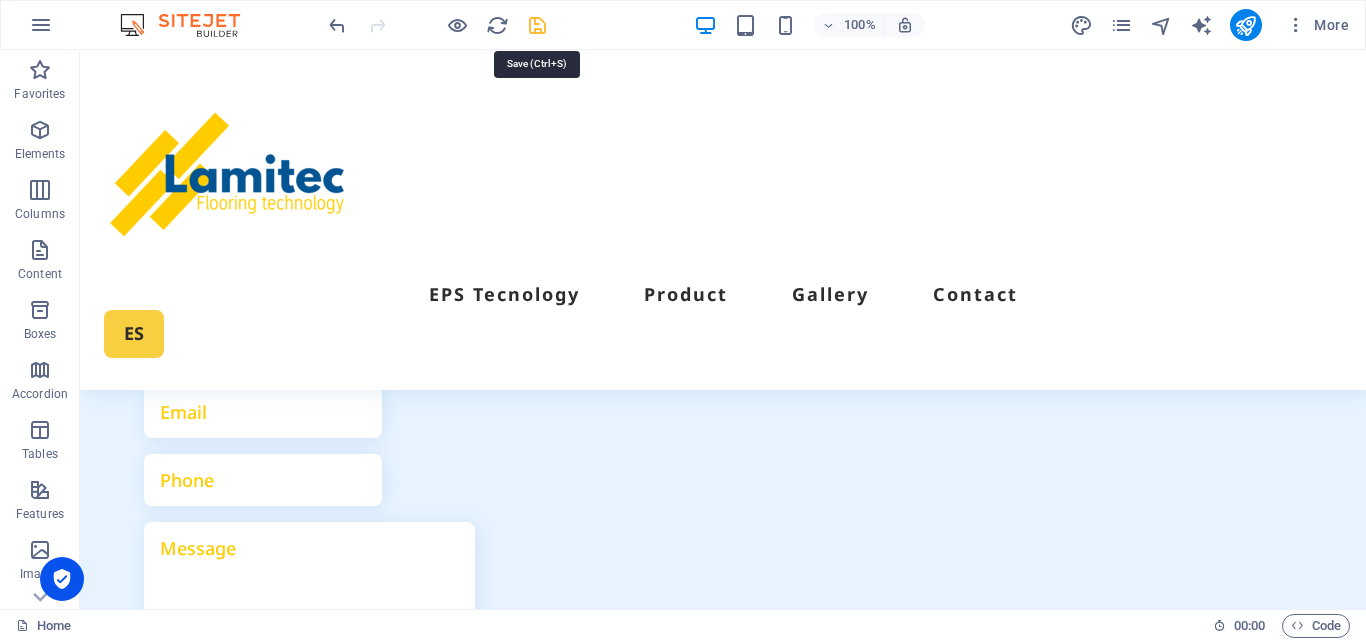 click at bounding box center (537, 25) 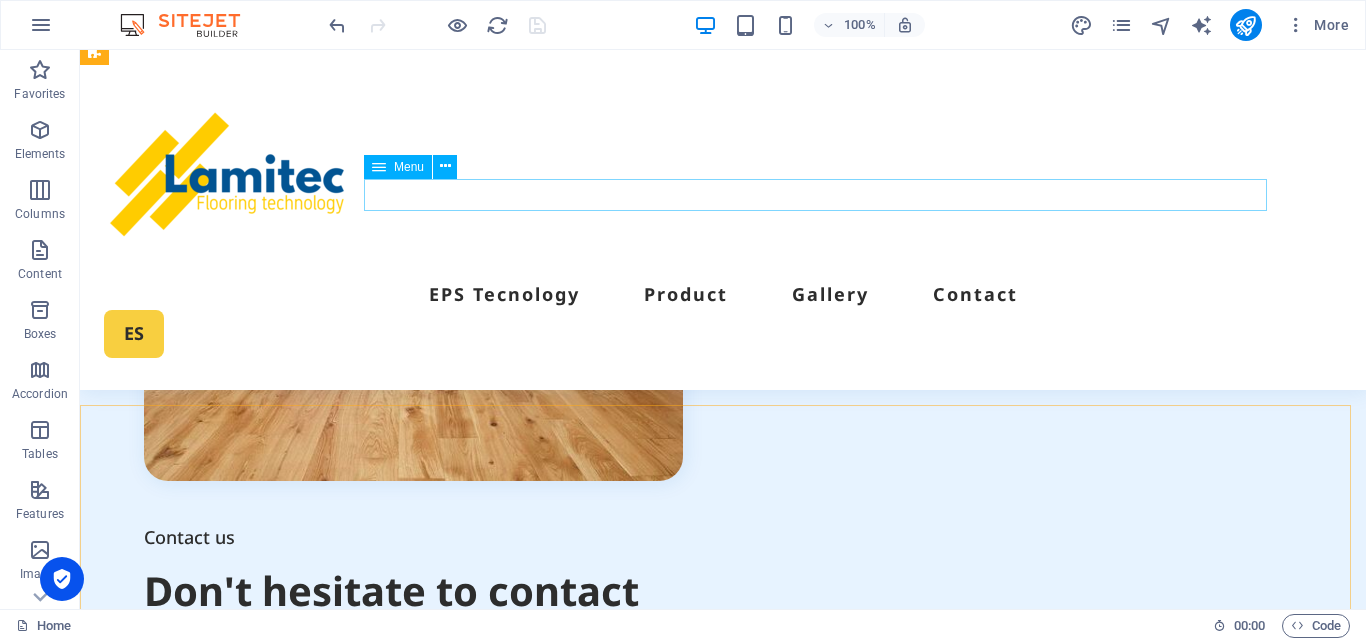 scroll, scrollTop: 7238, scrollLeft: 0, axis: vertical 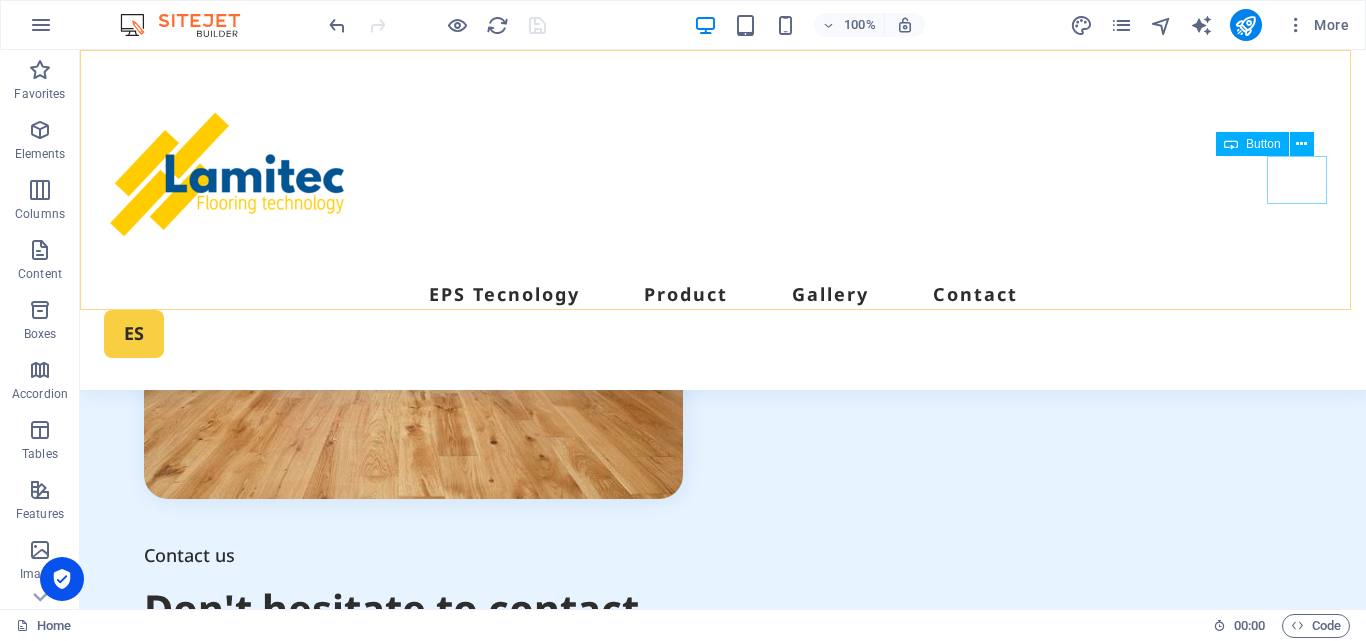 click on "ES" at bounding box center (723, 333) 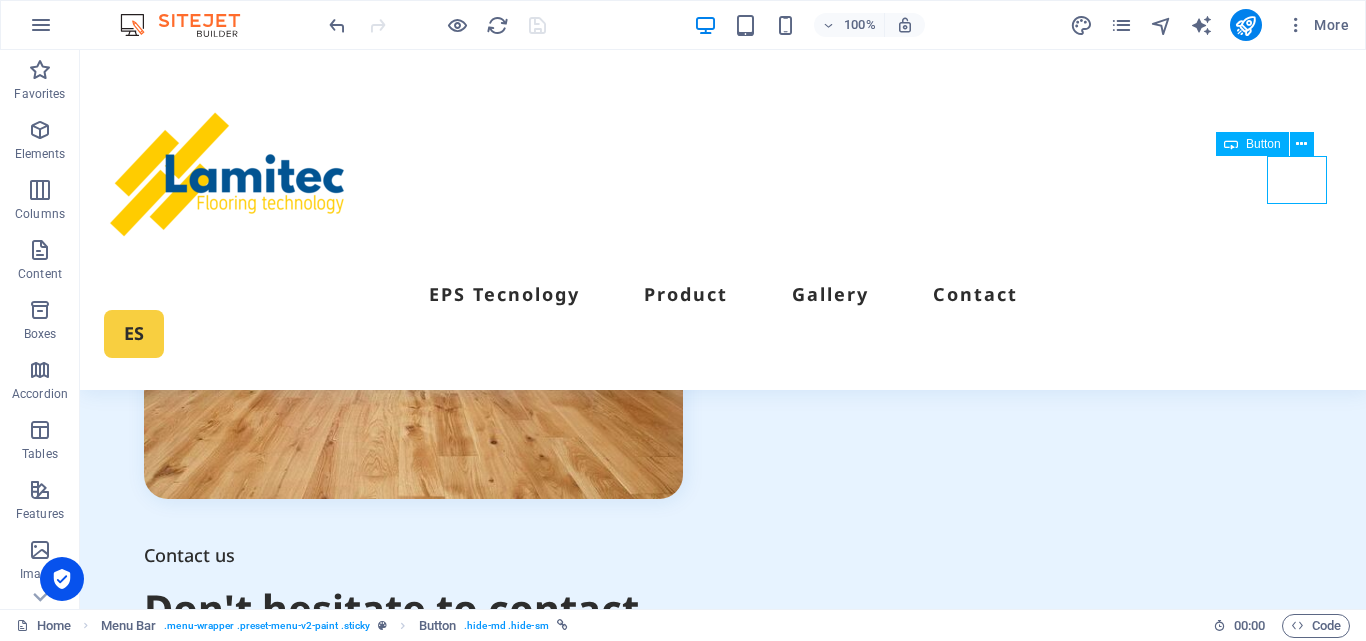 click on "ES" at bounding box center [723, 333] 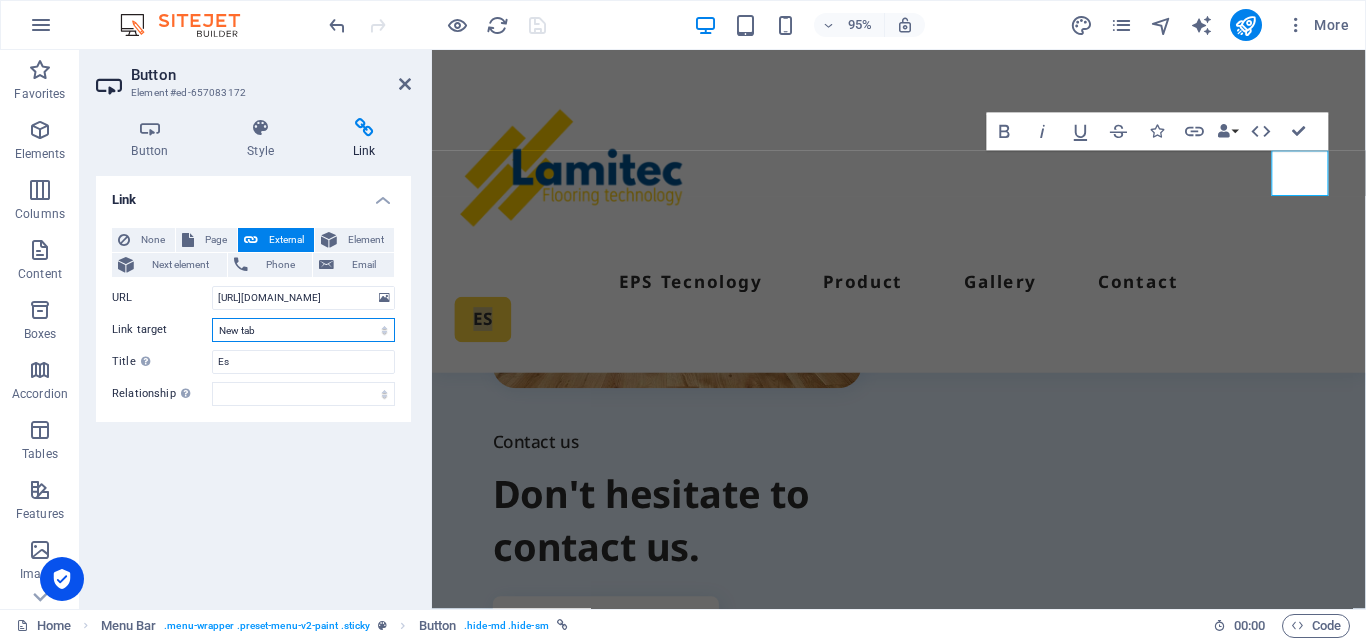 click on "New tab Same tab Overlay" at bounding box center [303, 330] 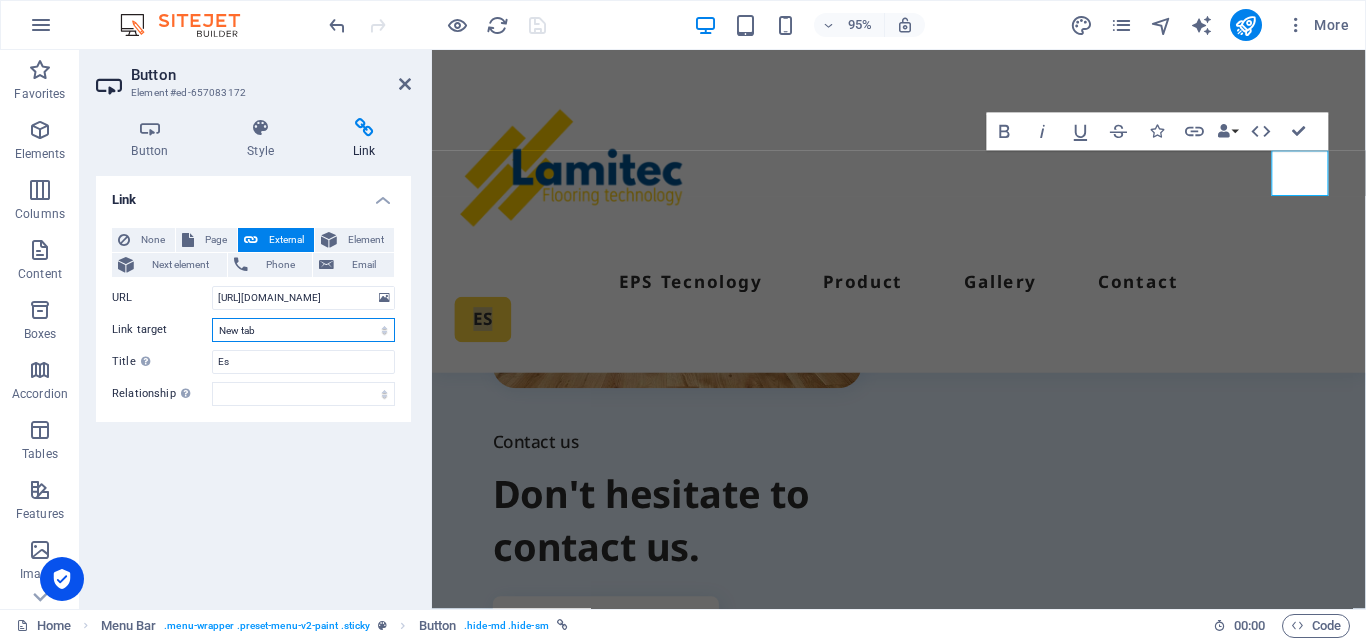 select 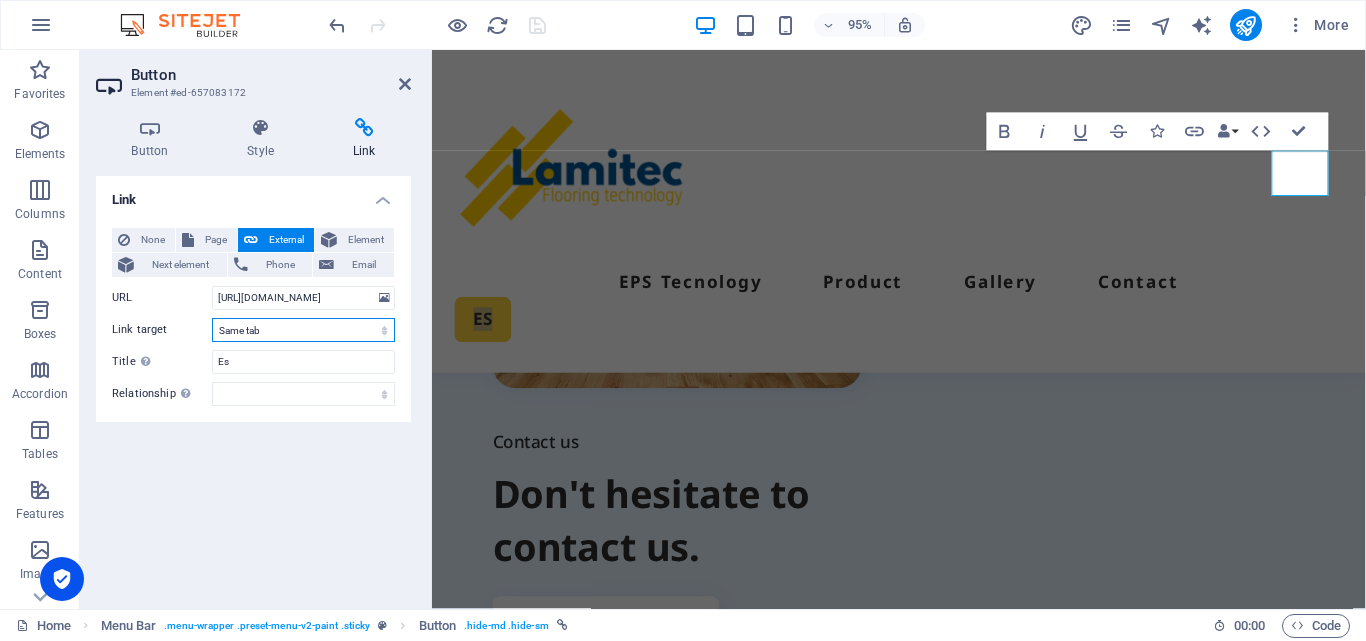 click on "New tab Same tab Overlay" at bounding box center (303, 330) 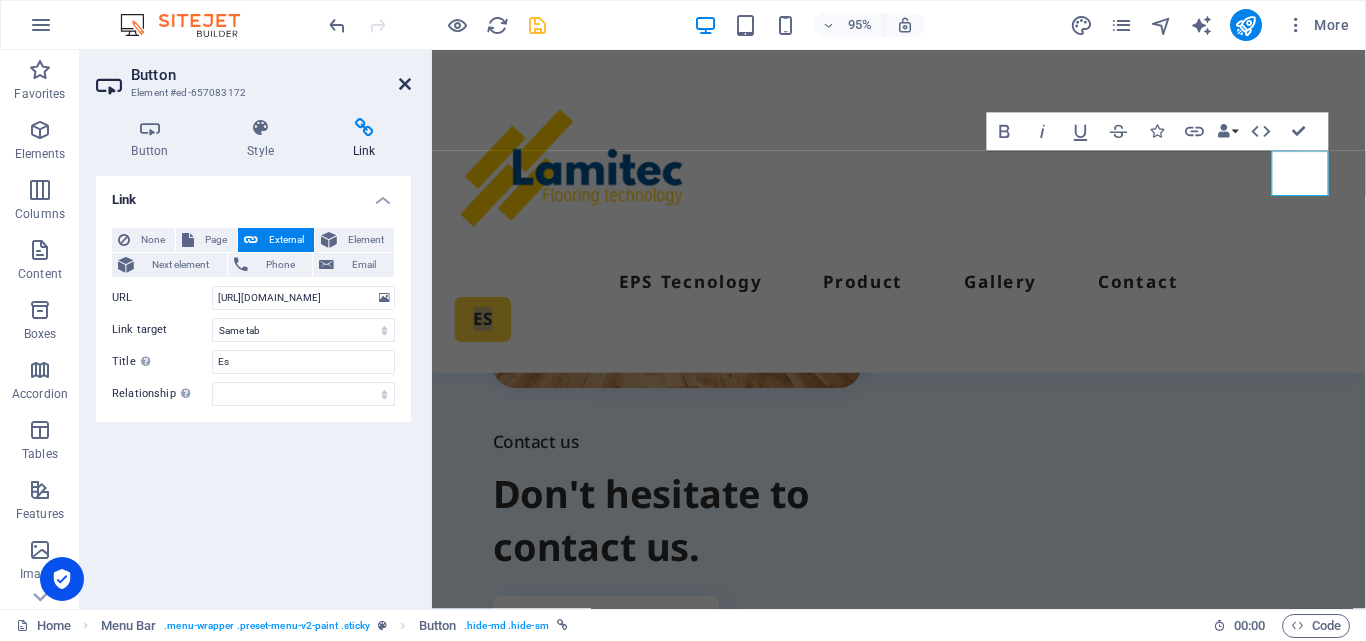 click at bounding box center (405, 84) 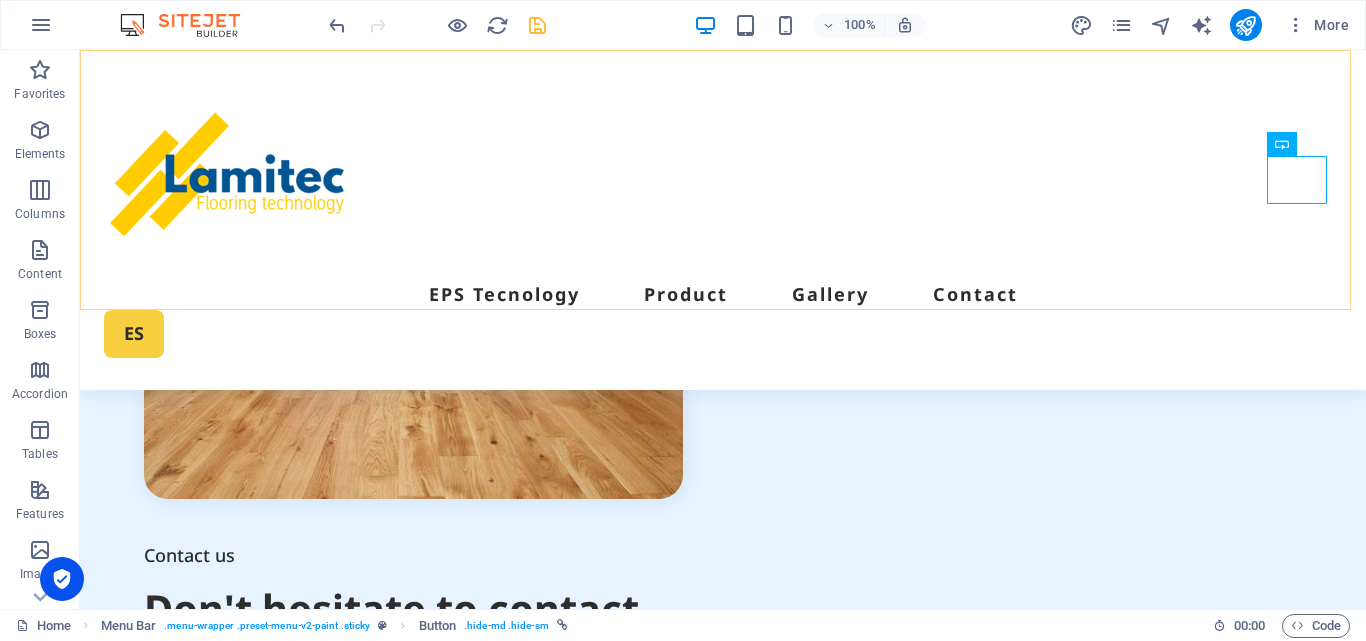 scroll, scrollTop: 7617, scrollLeft: 0, axis: vertical 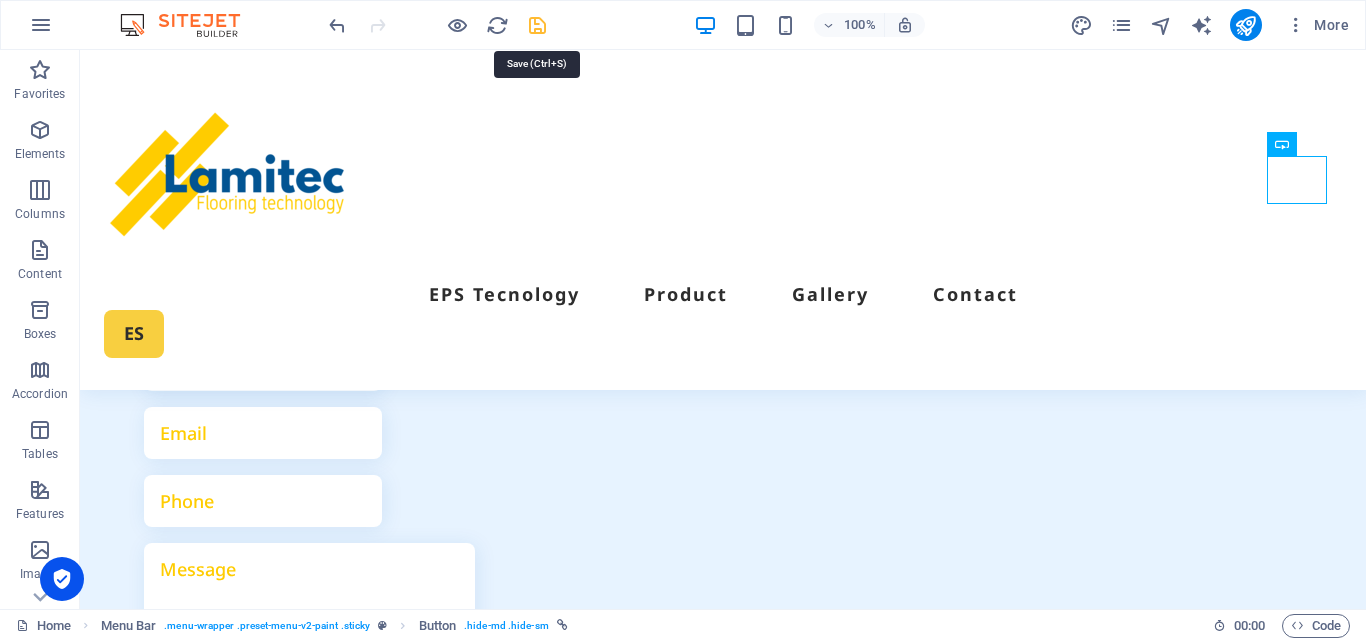 click at bounding box center [537, 25] 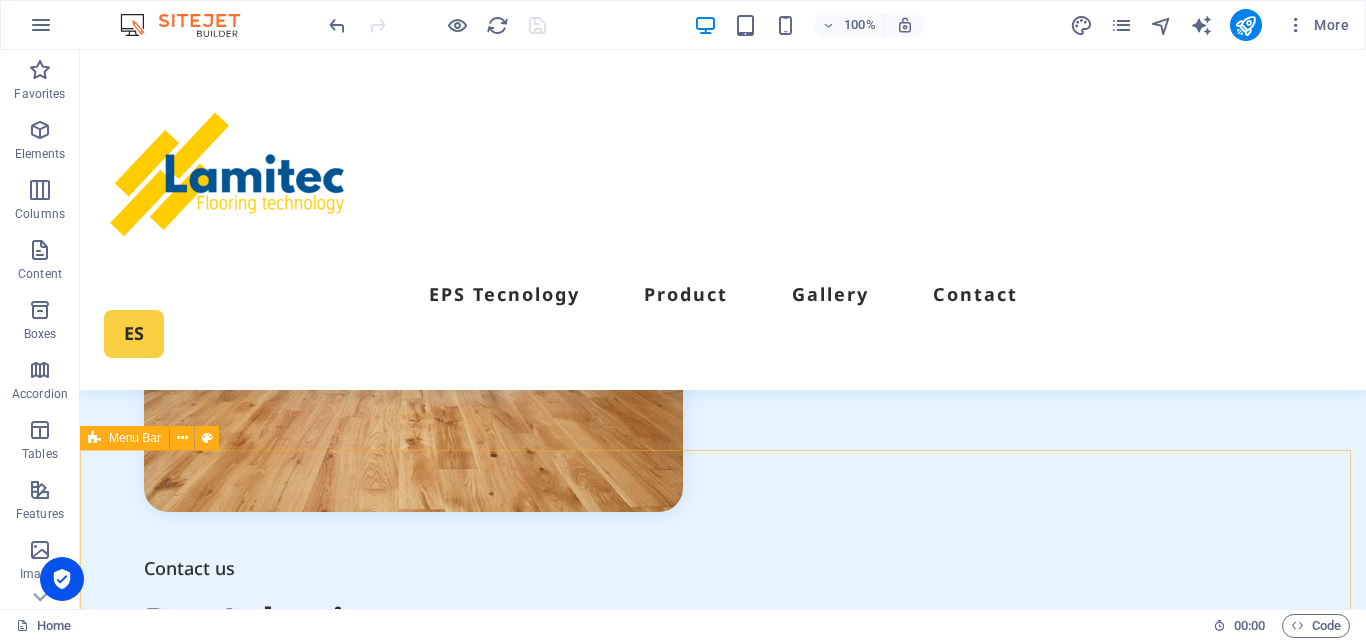 scroll, scrollTop: 7217, scrollLeft: 0, axis: vertical 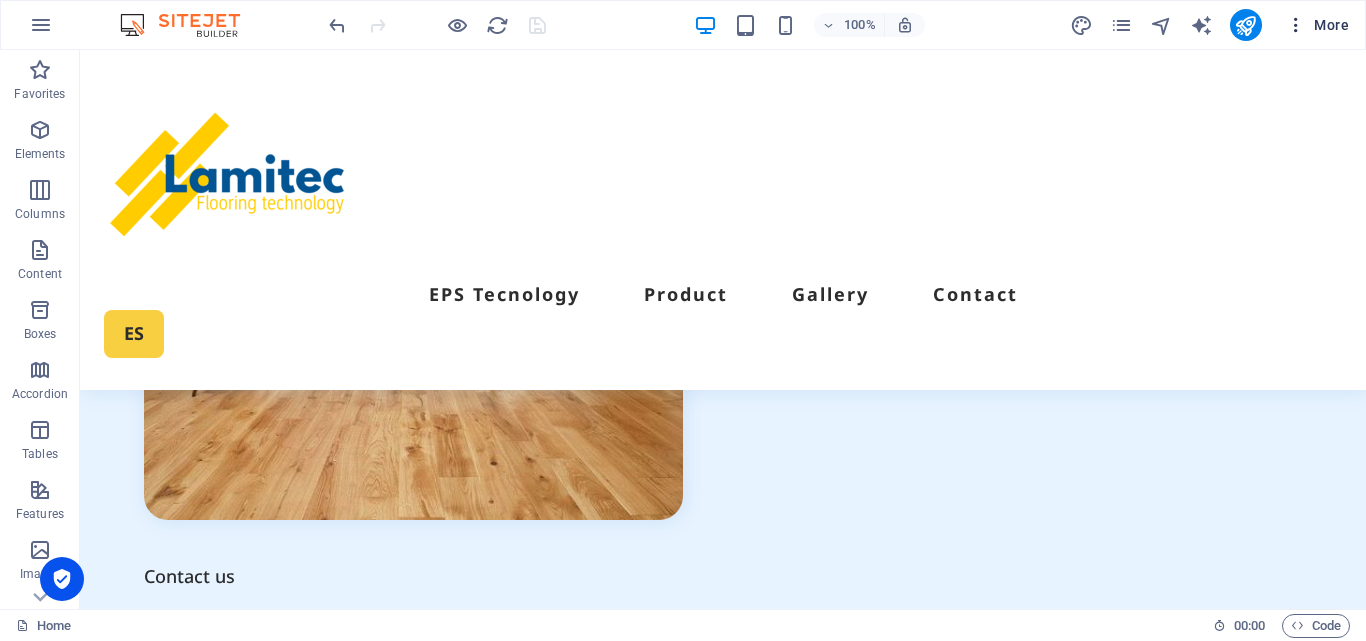 click on "More" at bounding box center (1317, 25) 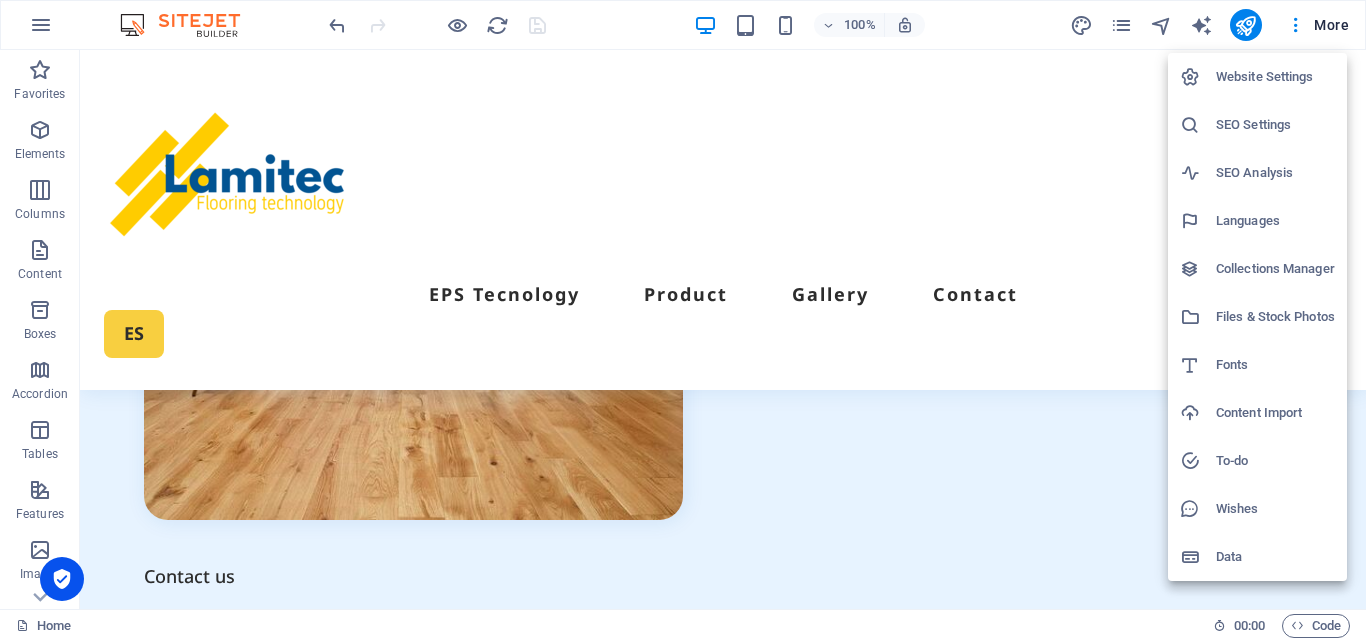 click at bounding box center [683, 320] 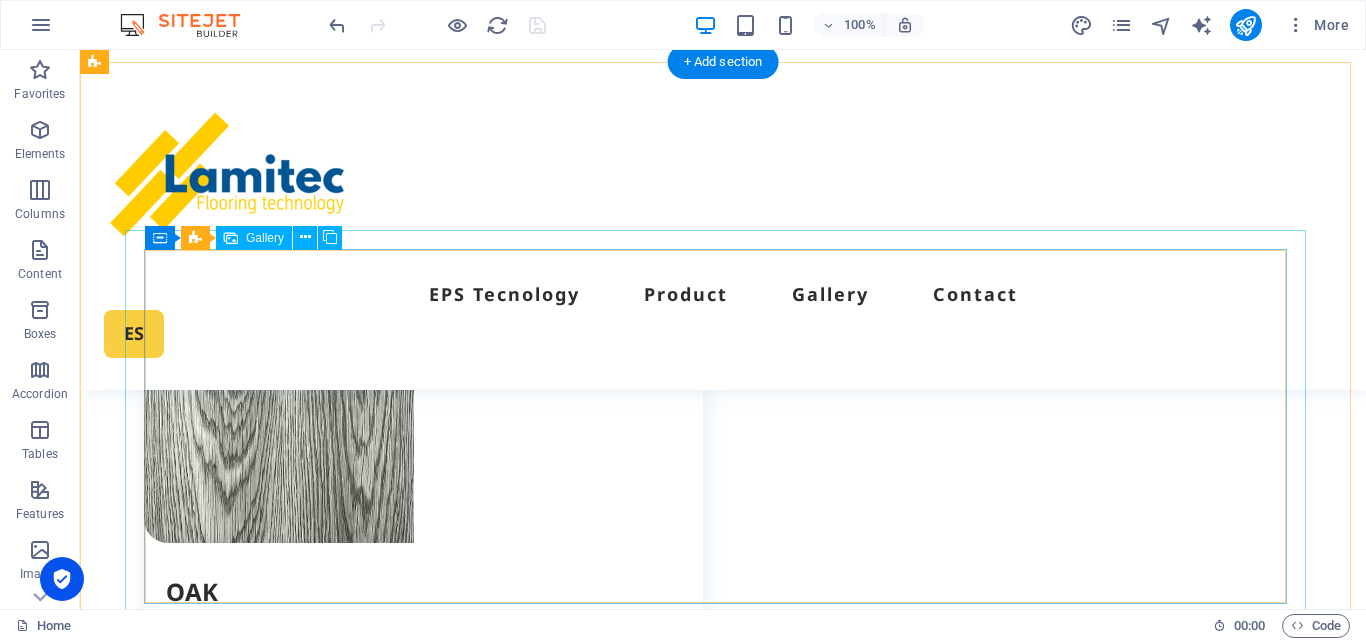 scroll, scrollTop: 3317, scrollLeft: 0, axis: vertical 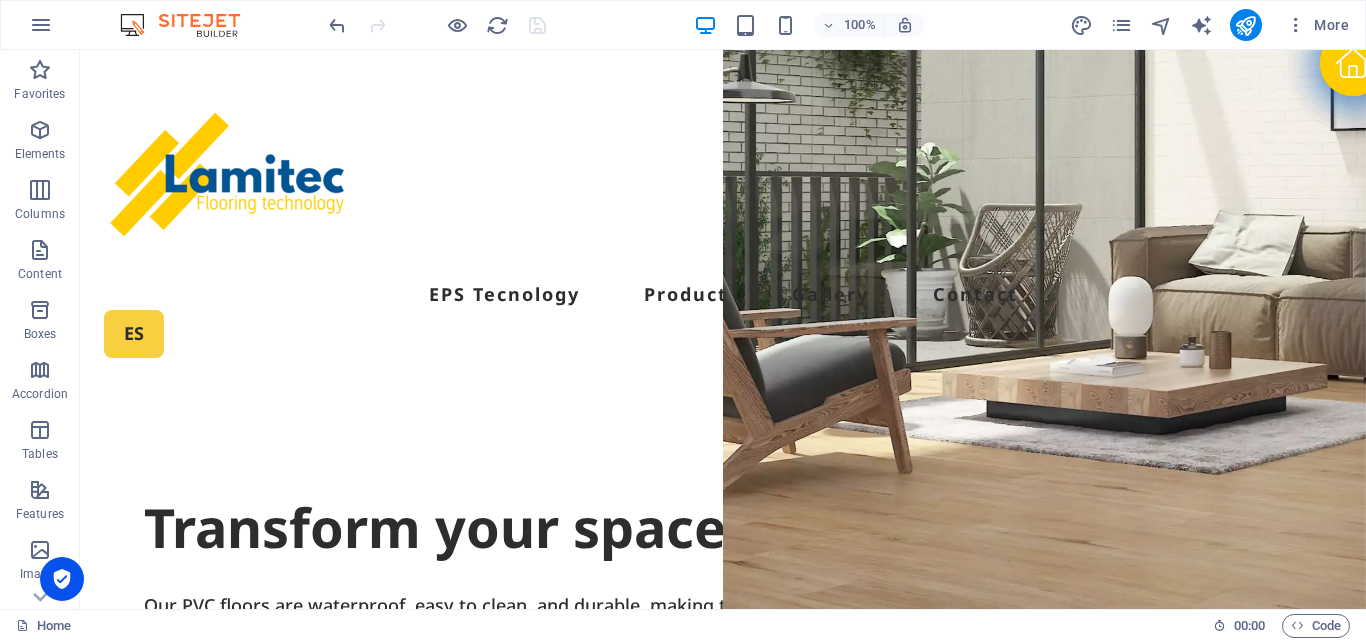 drag, startPoint x: 1360, startPoint y: 281, endPoint x: 1443, endPoint y: 84, distance: 213.7709 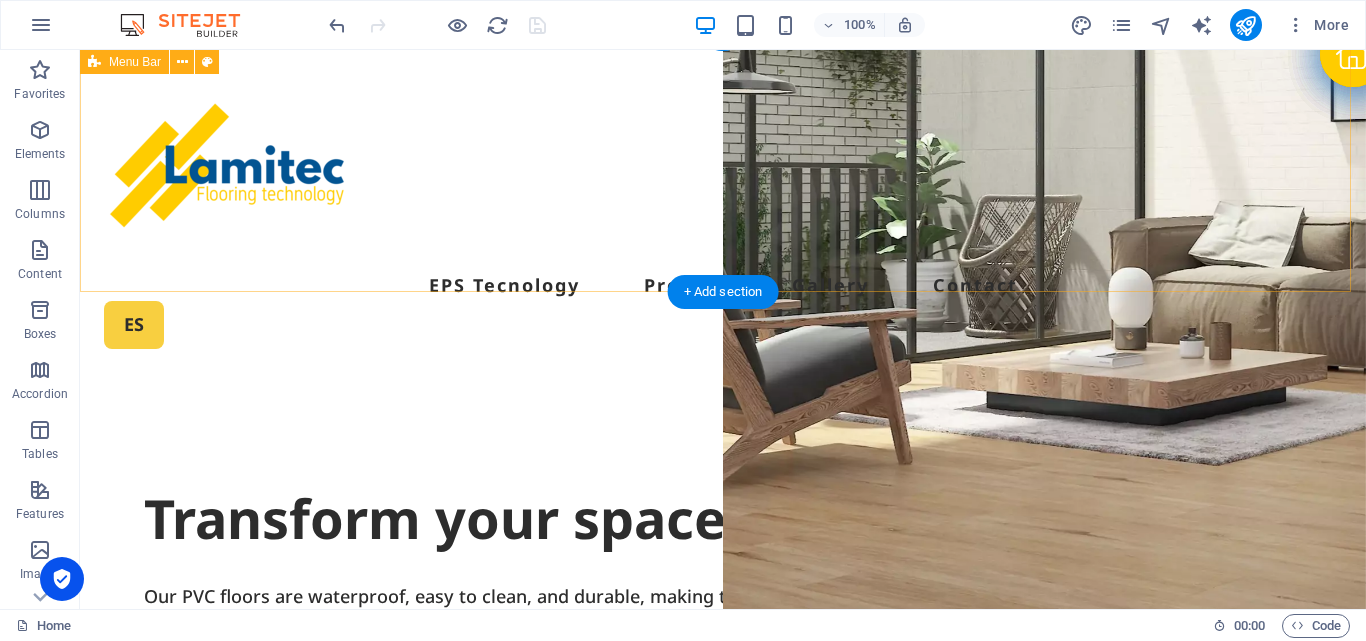 scroll, scrollTop: 0, scrollLeft: 0, axis: both 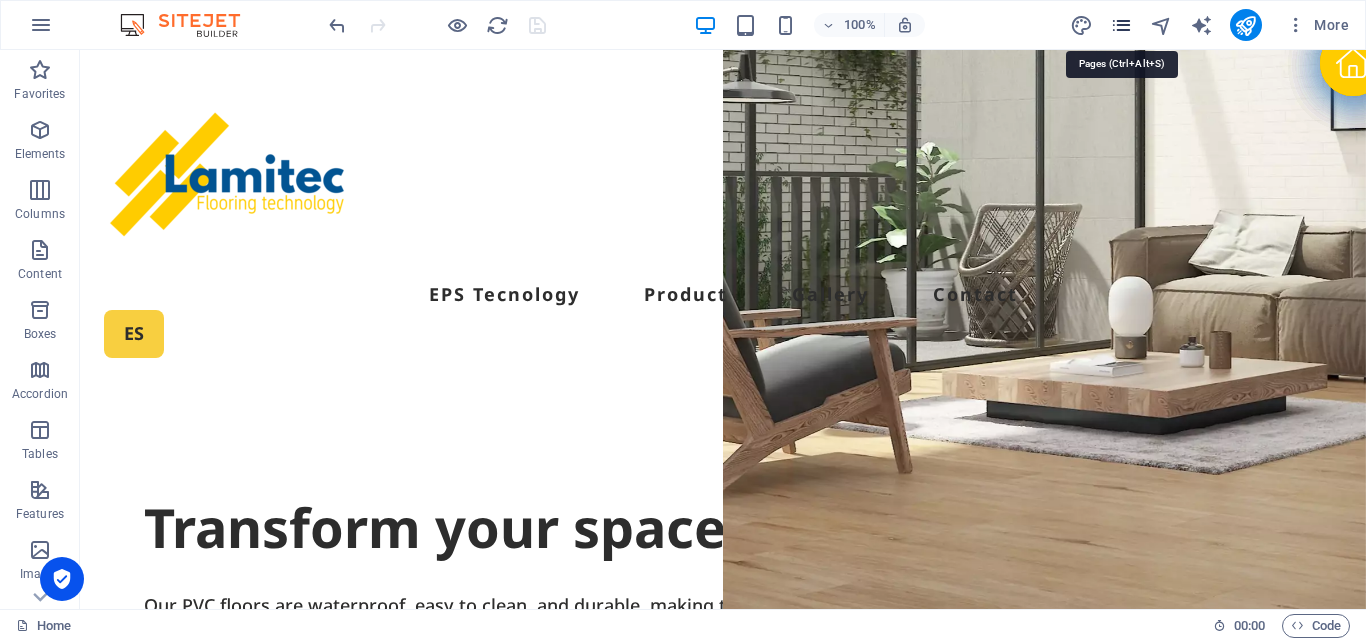 click at bounding box center [1121, 25] 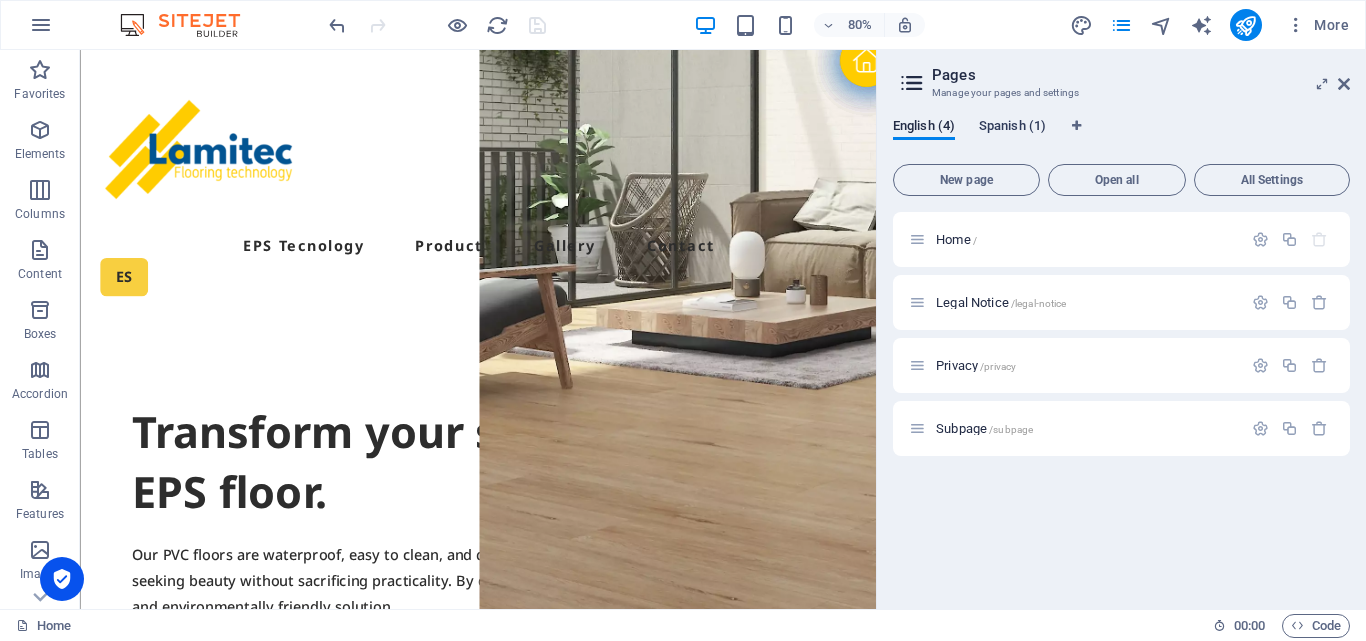 click on "Spanish (1)" at bounding box center (1012, 128) 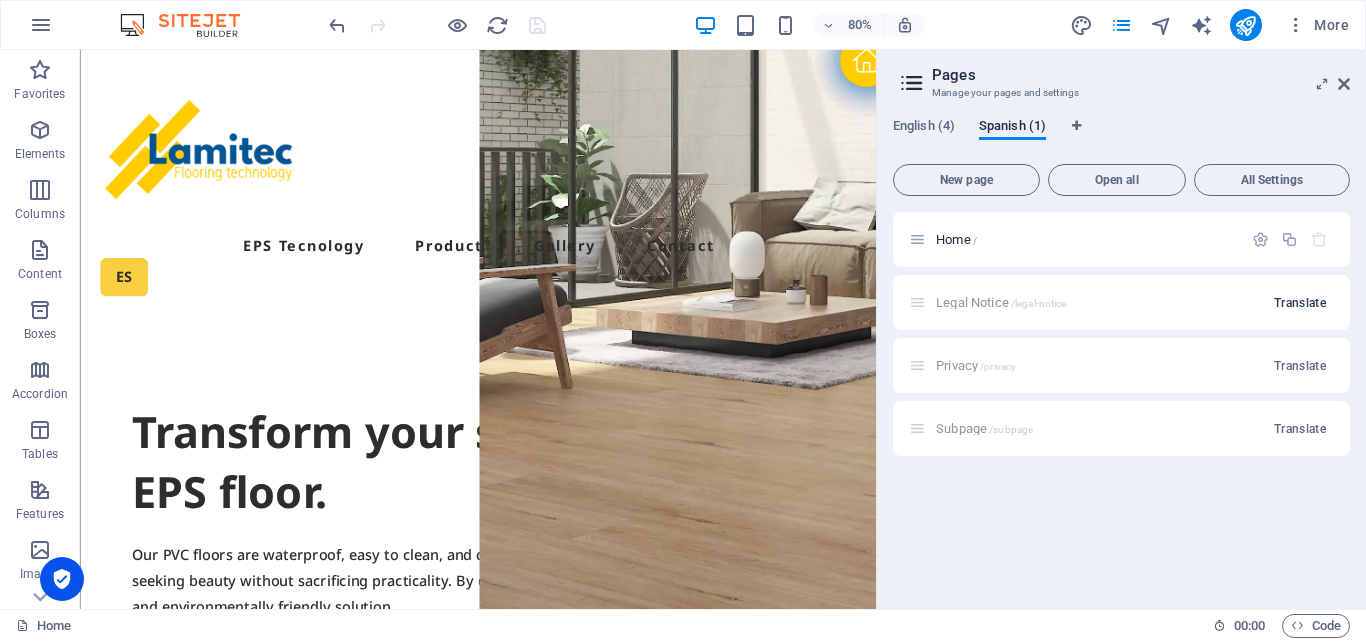click on "Translate" at bounding box center [1300, 303] 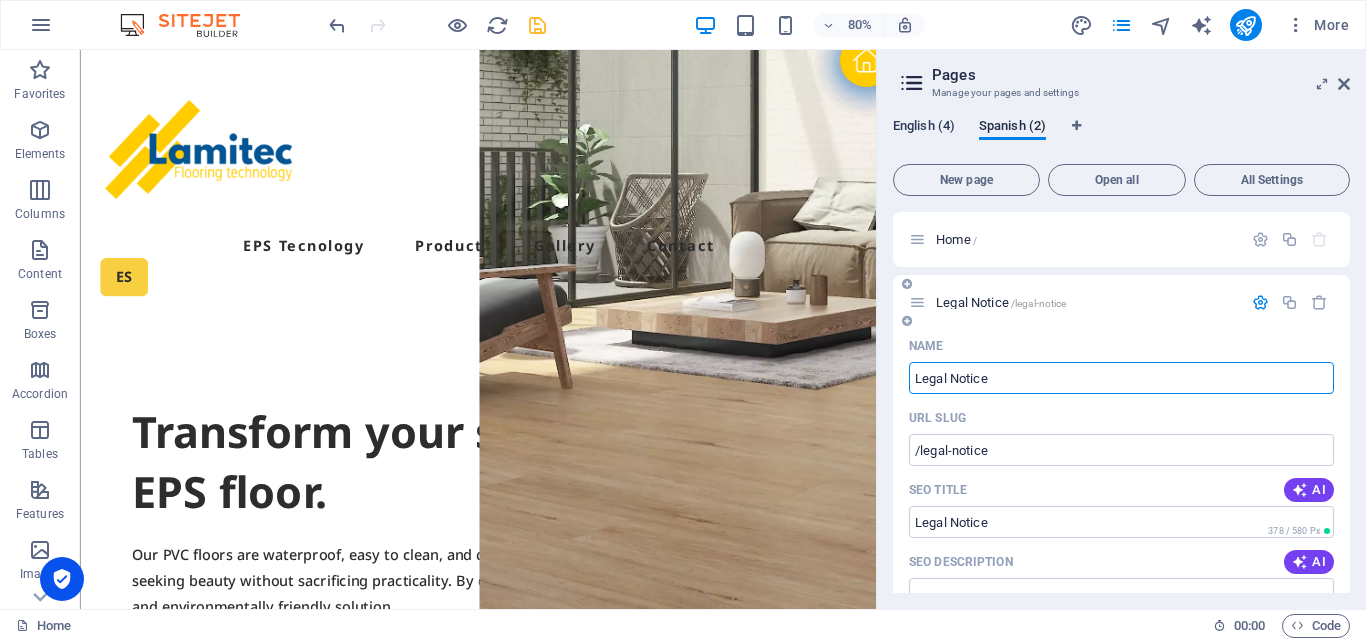 click on "English (4)" at bounding box center (924, 128) 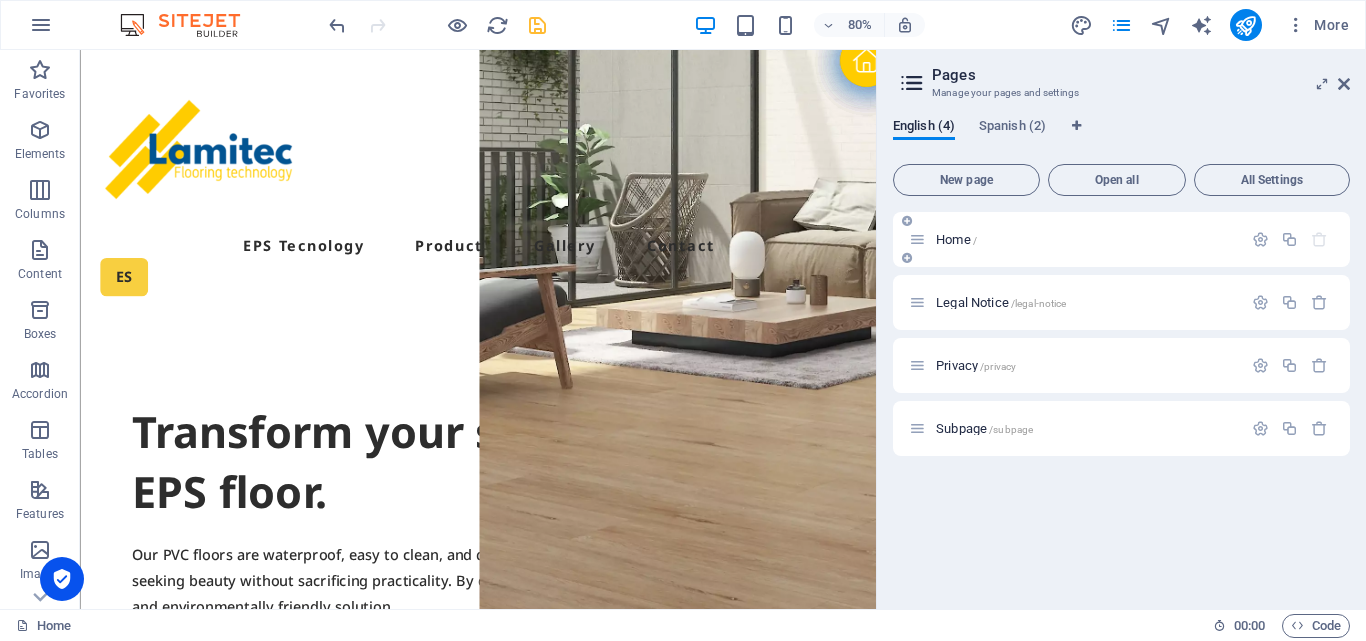 click on "Home /" at bounding box center [956, 239] 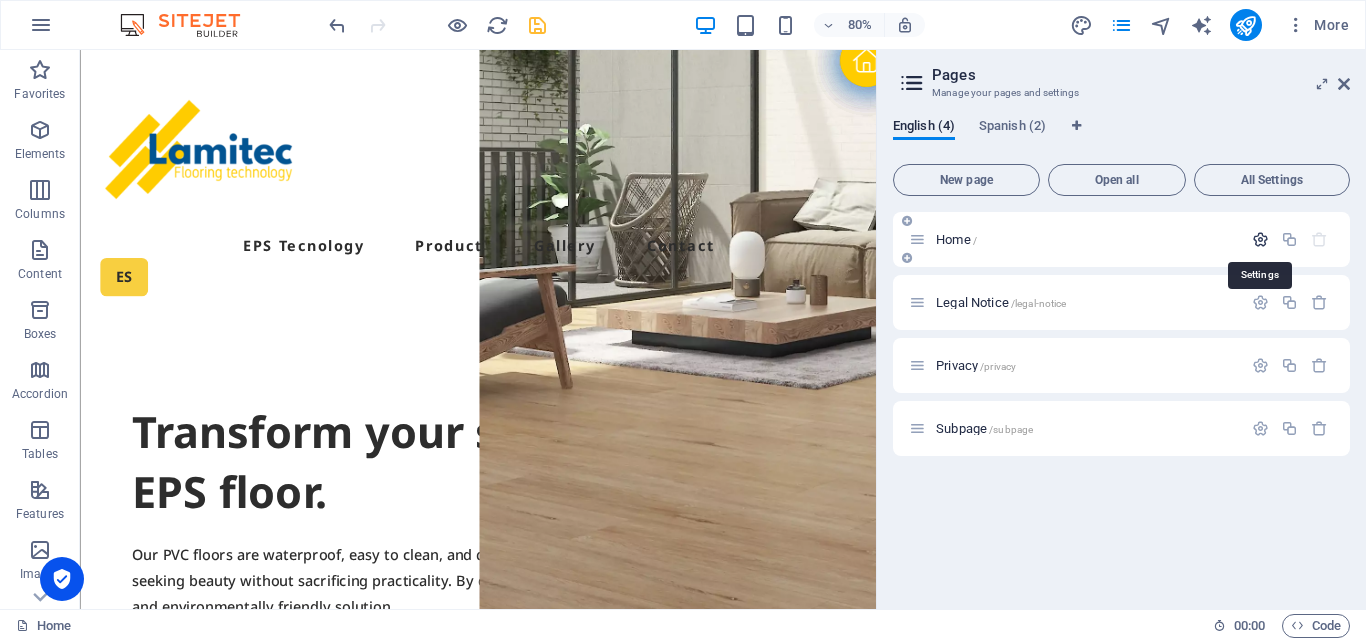 click at bounding box center (1260, 239) 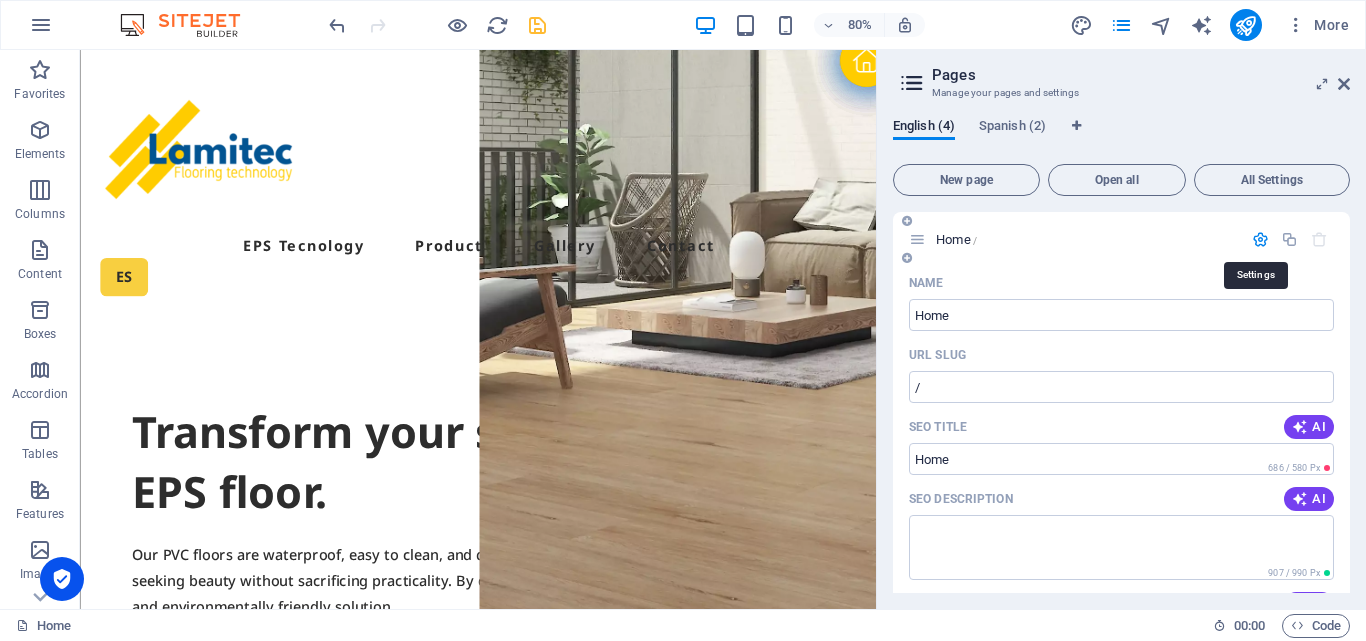 click at bounding box center (1260, 239) 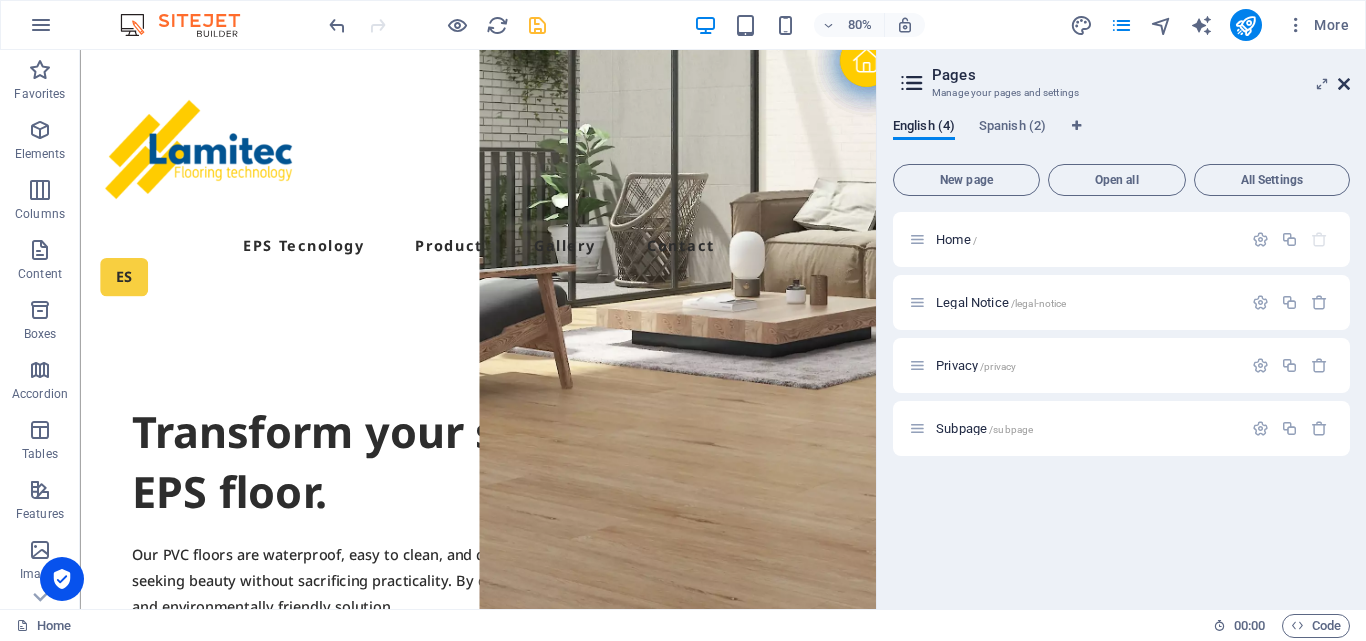 click at bounding box center [1344, 84] 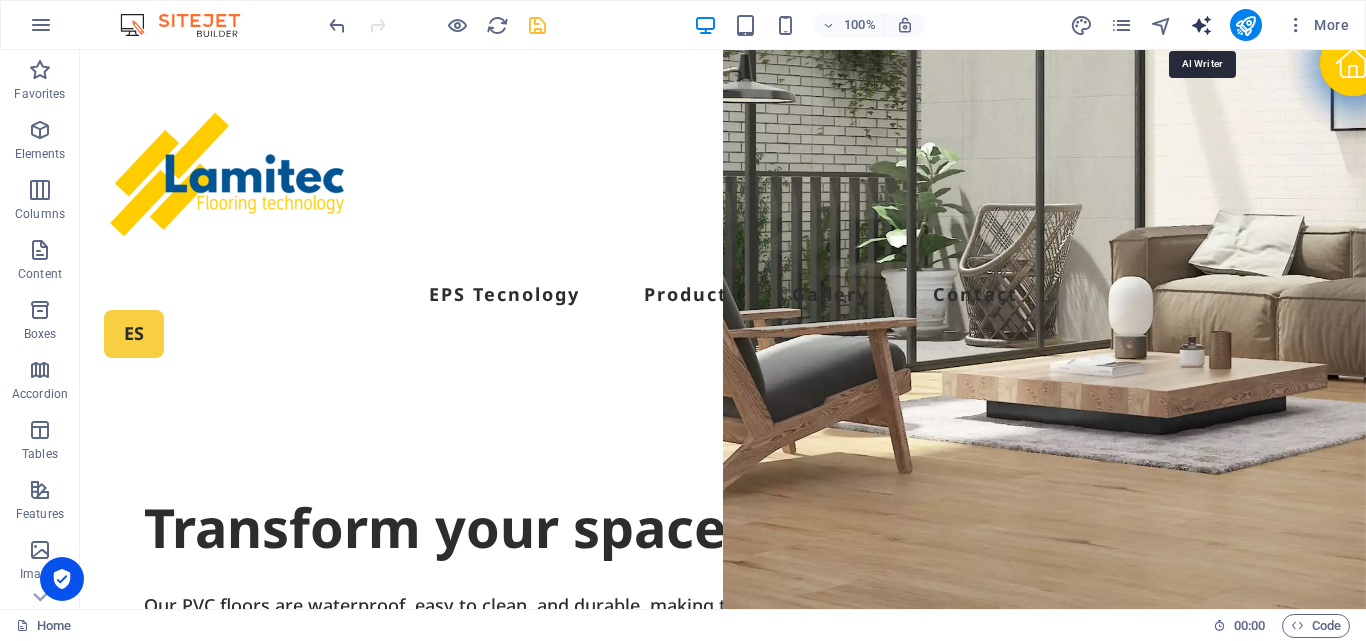 click at bounding box center [1201, 25] 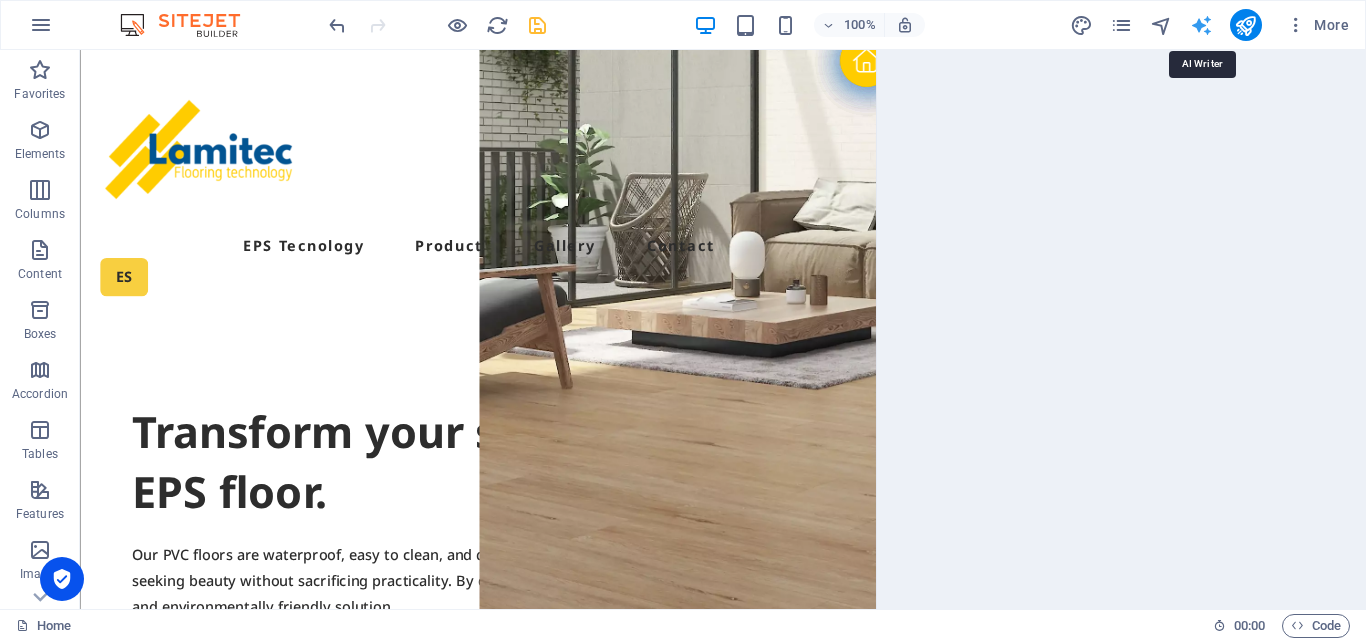 select on "English" 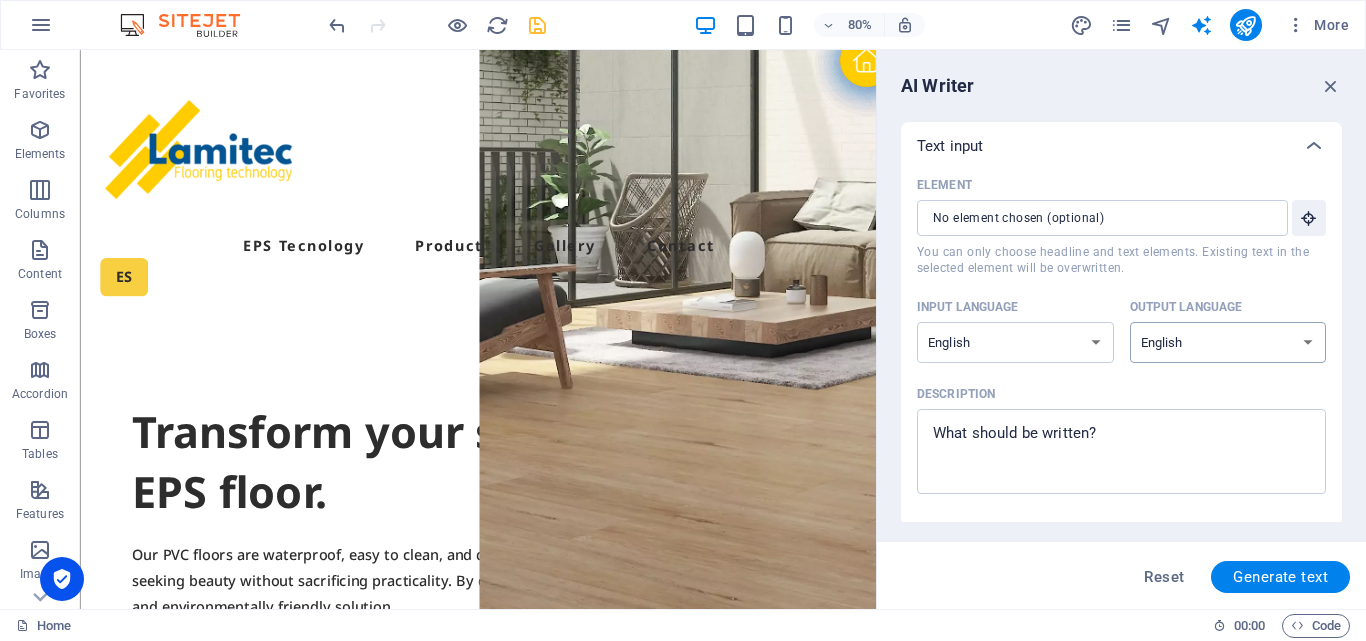 click on "Albanian Arabic Armenian Awadhi Azerbaijani Bashkir Basque Belarusian Bengali Bhojpuri Bosnian Brazilian Portuguese Bulgarian Cantonese (Yue) Catalan Chhattisgarhi Chinese Croatian Czech Danish Dogri Dutch English Estonian Faroese Finnish French Galician Georgian German Greek Gujarati Haryanvi Hindi Hungarian Indonesian Irish Italian Japanese Javanese Kannada Kashmiri Kazakh Konkani Korean Kyrgyz Latvian Lithuanian Macedonian Maithili Malay Maltese Mandarin Mandarin Chinese Marathi Marwari Min Nan Moldovan Mongolian Montenegrin Nepali Norwegian Oriya Pashto Persian (Farsi) Polish Portuguese Punjabi Rajasthani Romanian Russian Sanskrit Santali Serbian Sindhi Sinhala Slovak Slovene Slovenian Spanish Ukrainian Urdu Uzbek Vietnamese Welsh Wu" at bounding box center (1228, 342) 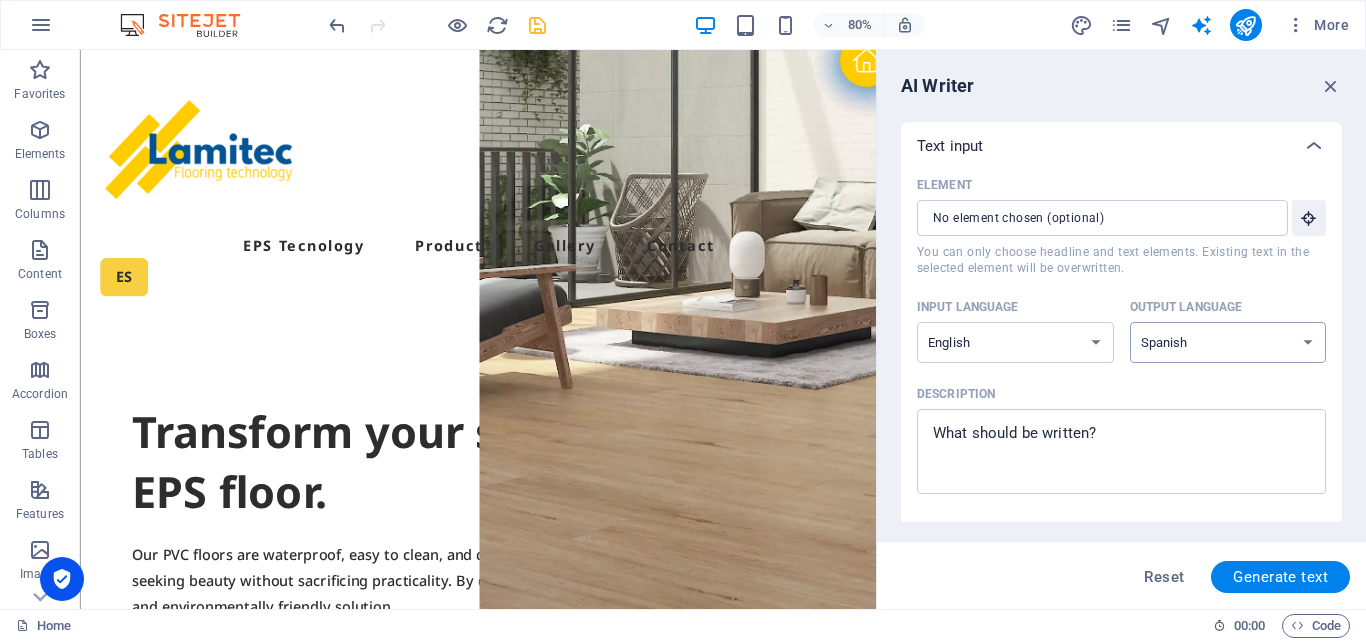 click on "Albanian Arabic Armenian Awadhi Azerbaijani Bashkir Basque Belarusian Bengali Bhojpuri Bosnian Brazilian Portuguese Bulgarian Cantonese (Yue) Catalan Chhattisgarhi Chinese Croatian Czech Danish Dogri Dutch English Estonian Faroese Finnish French Galician Georgian German Greek Gujarati Haryanvi Hindi Hungarian Indonesian Irish Italian Japanese Javanese Kannada Kashmiri Kazakh Konkani Korean Kyrgyz Latvian Lithuanian Macedonian Maithili Malay Maltese Mandarin Mandarin Chinese Marathi Marwari Min Nan Moldovan Mongolian Montenegrin Nepali Norwegian Oriya Pashto Persian (Farsi) Polish Portuguese Punjabi Rajasthani Romanian Russian Sanskrit Santali Serbian Sindhi Sinhala Slovak Slovene Slovenian Spanish Ukrainian Urdu Uzbek Vietnamese Welsh Wu" at bounding box center [1228, 342] 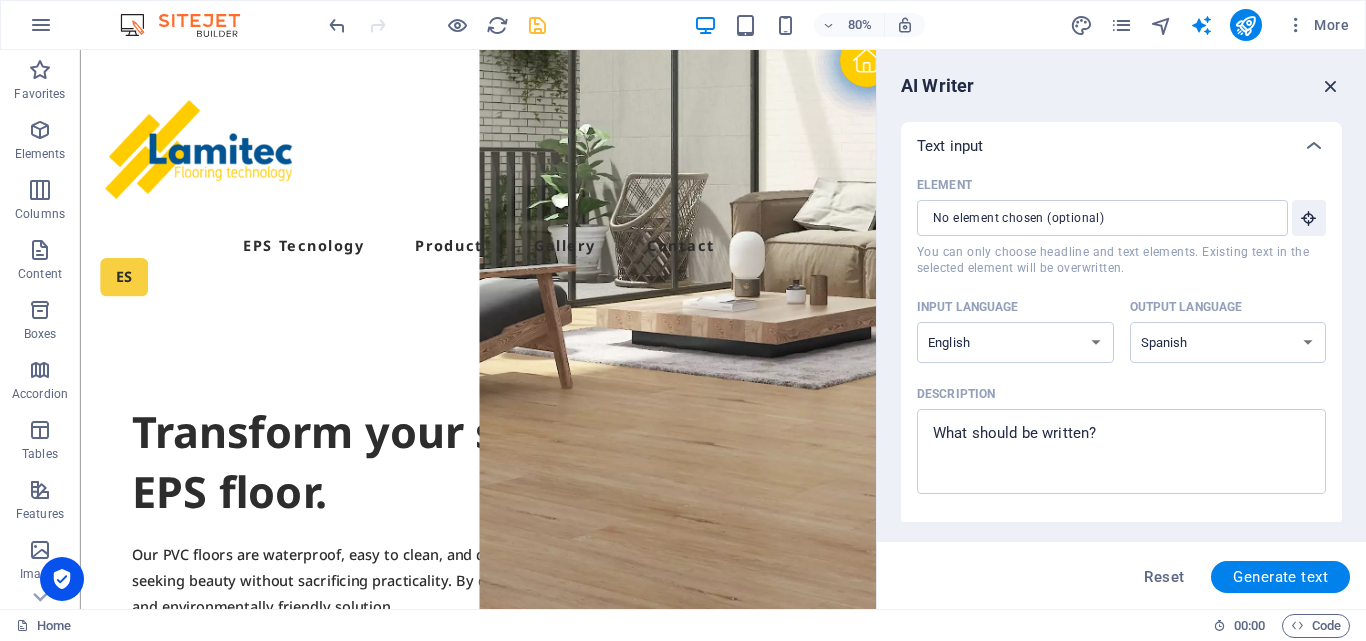 click at bounding box center [1331, 86] 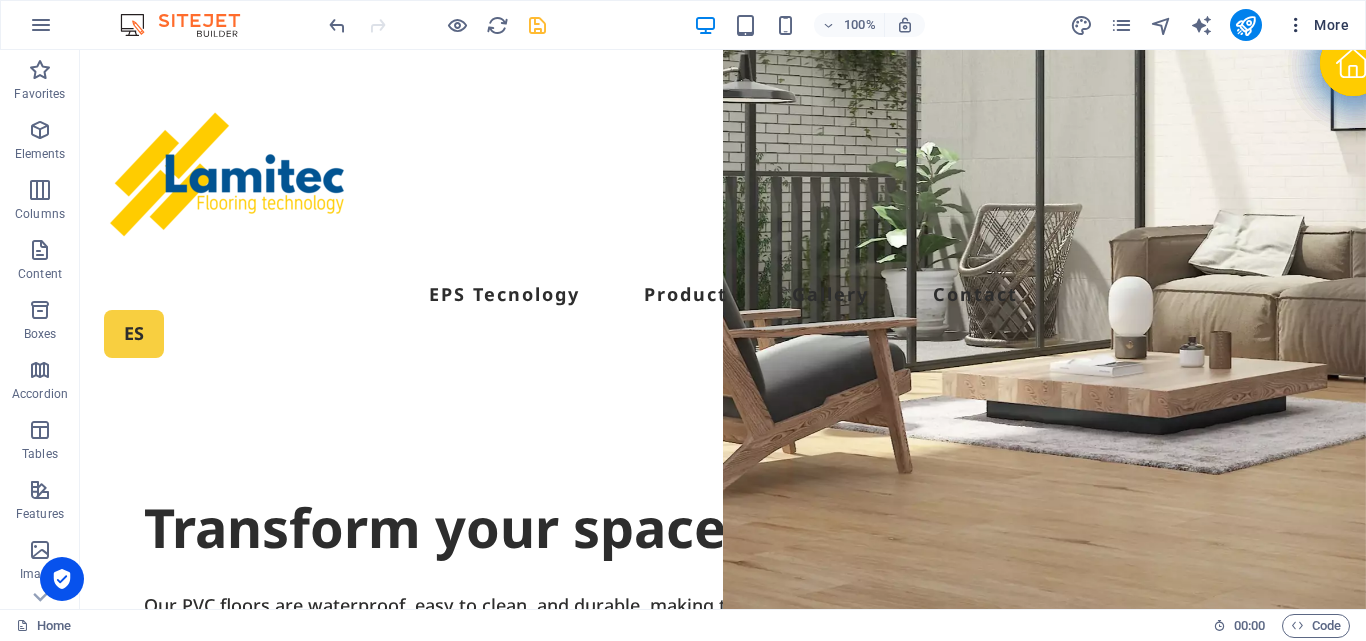 click on "More" at bounding box center (1317, 25) 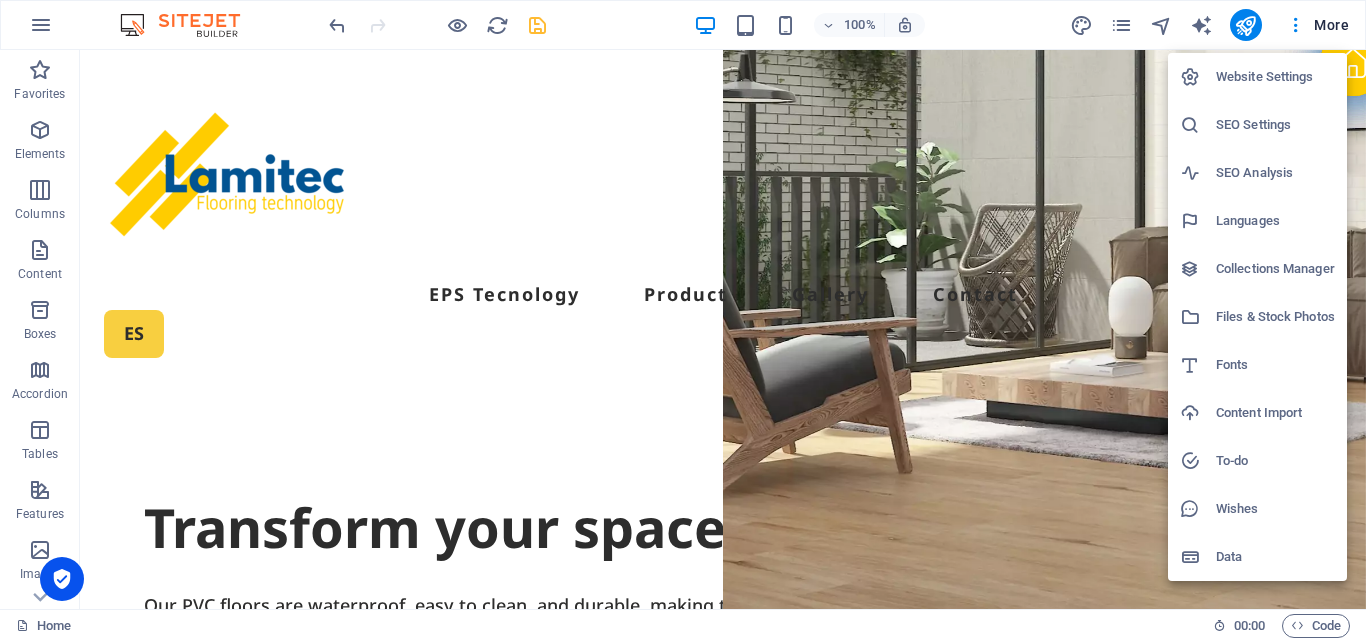 click on "Languages" at bounding box center (1275, 221) 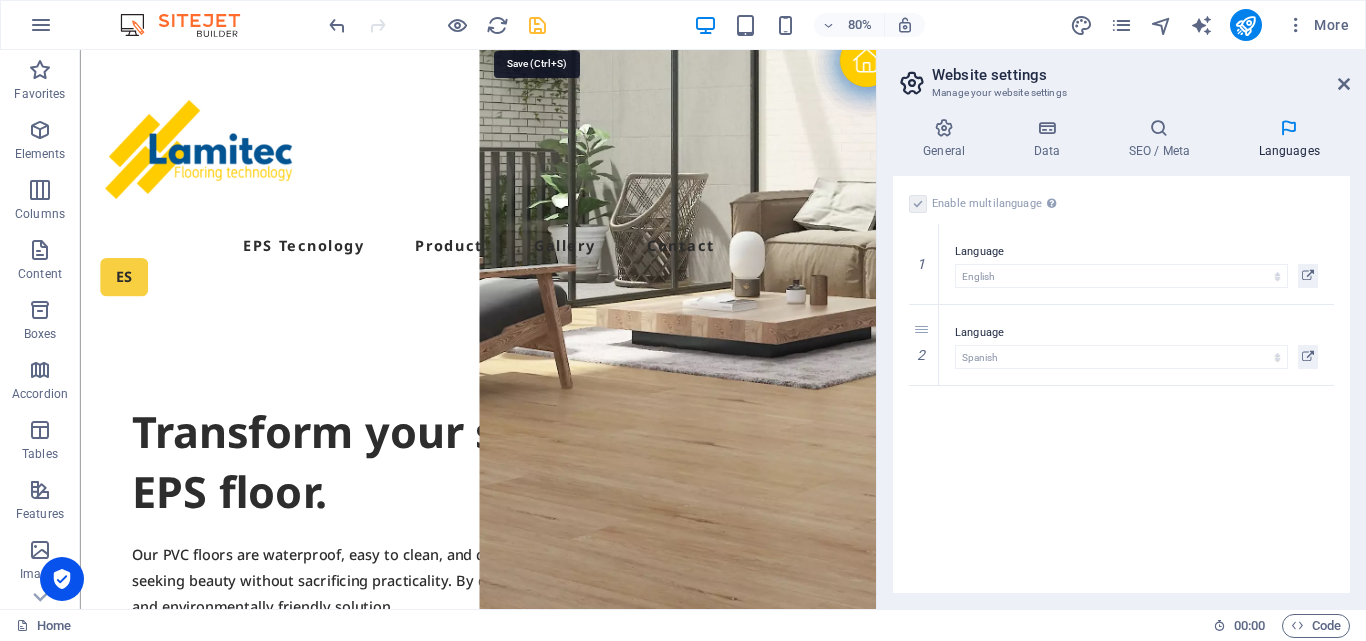 click at bounding box center [537, 25] 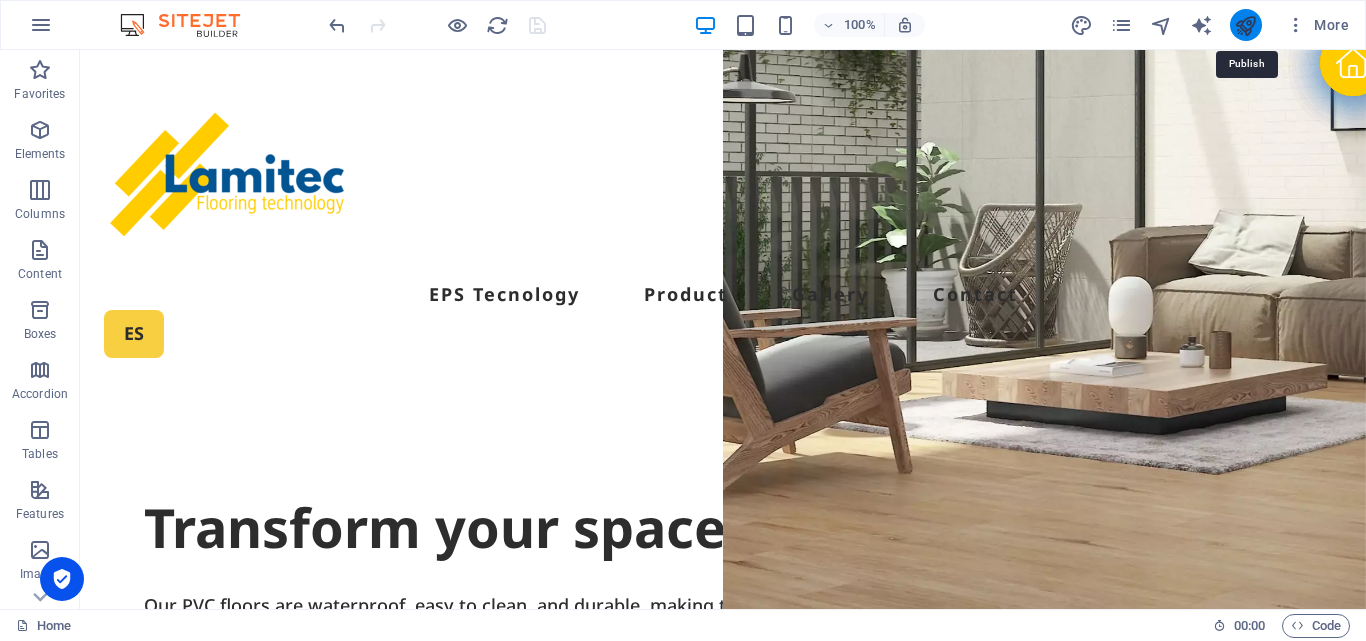 click at bounding box center [1245, 25] 